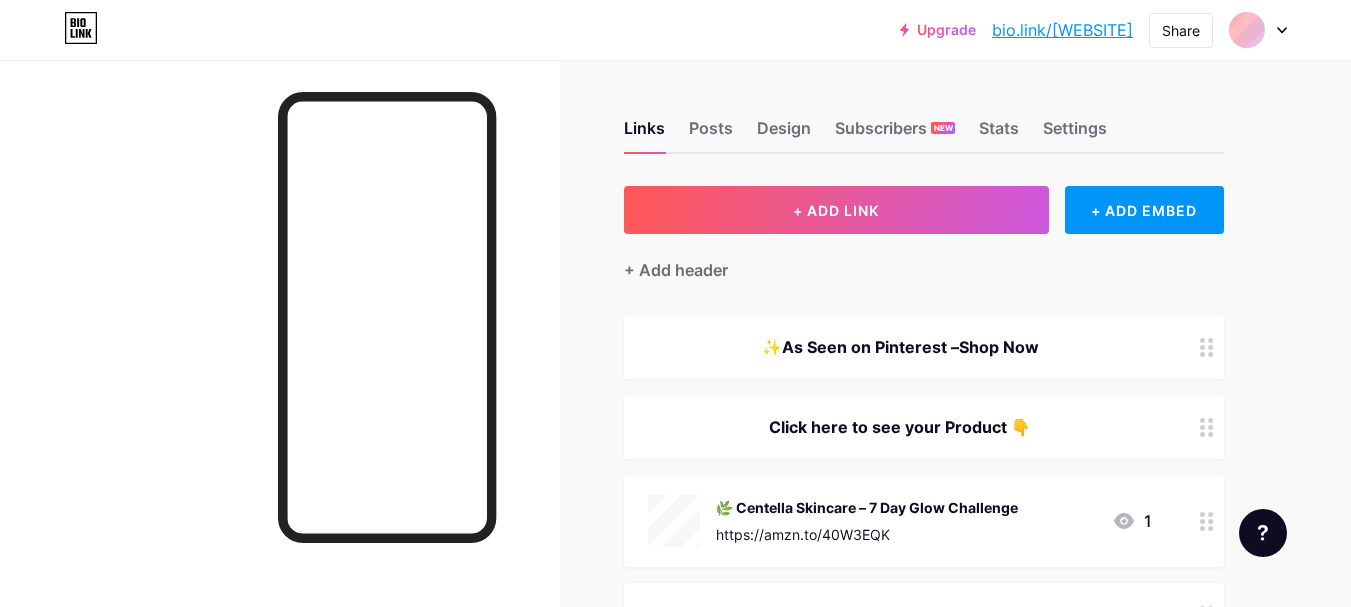 scroll, scrollTop: 0, scrollLeft: 0, axis: both 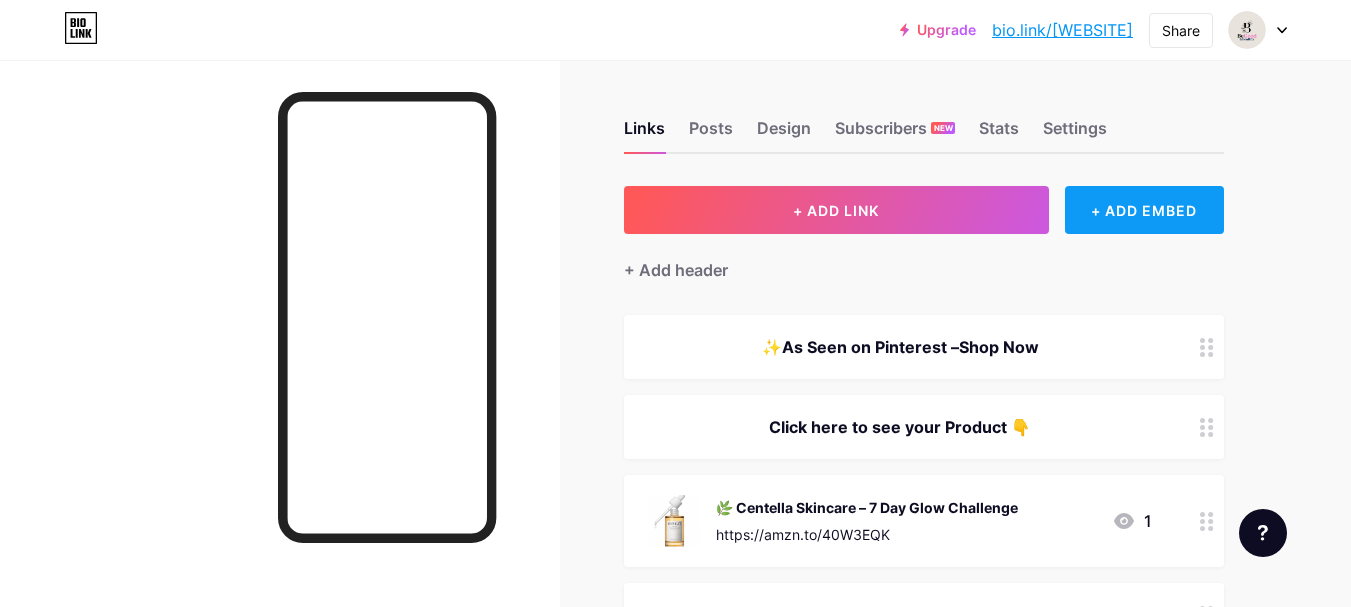 click on "+ ADD EMBED" at bounding box center (1144, 210) 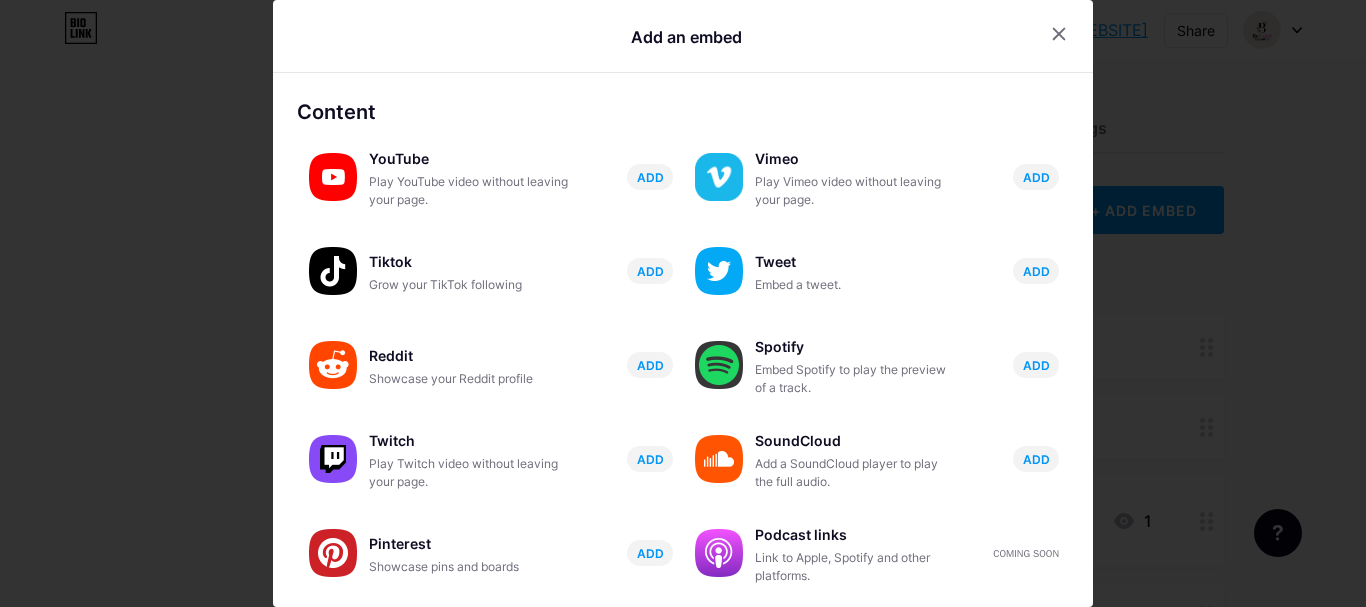 click at bounding box center [683, 303] 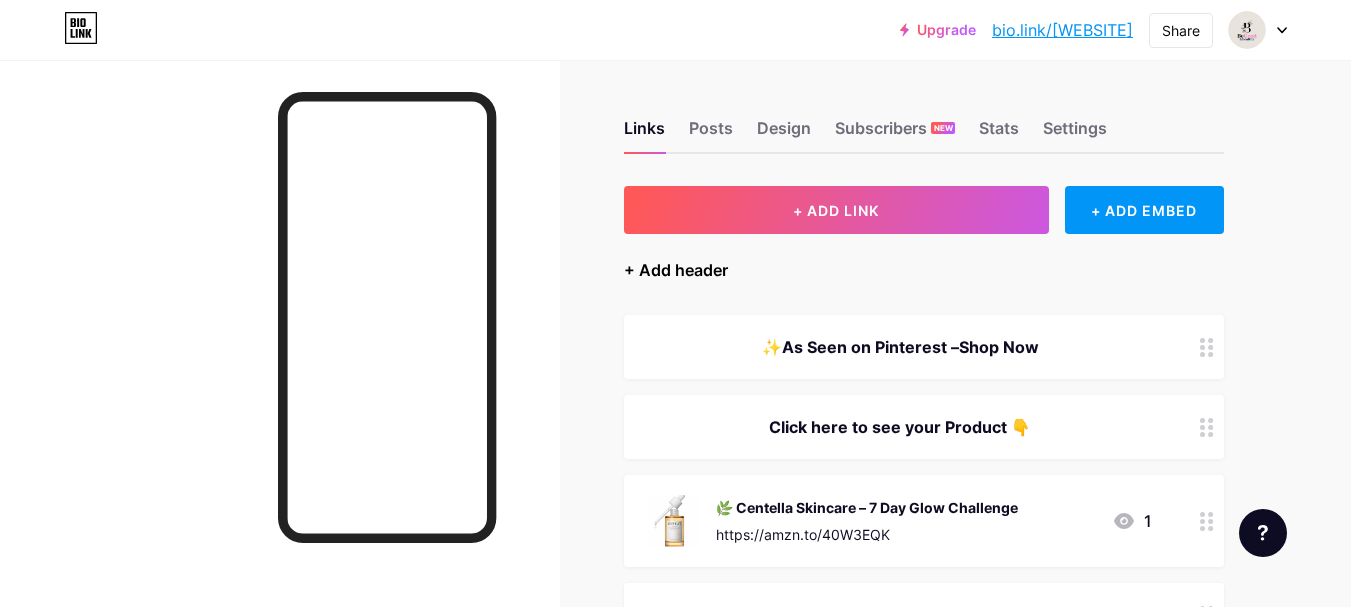 click on "+ Add header" at bounding box center [676, 270] 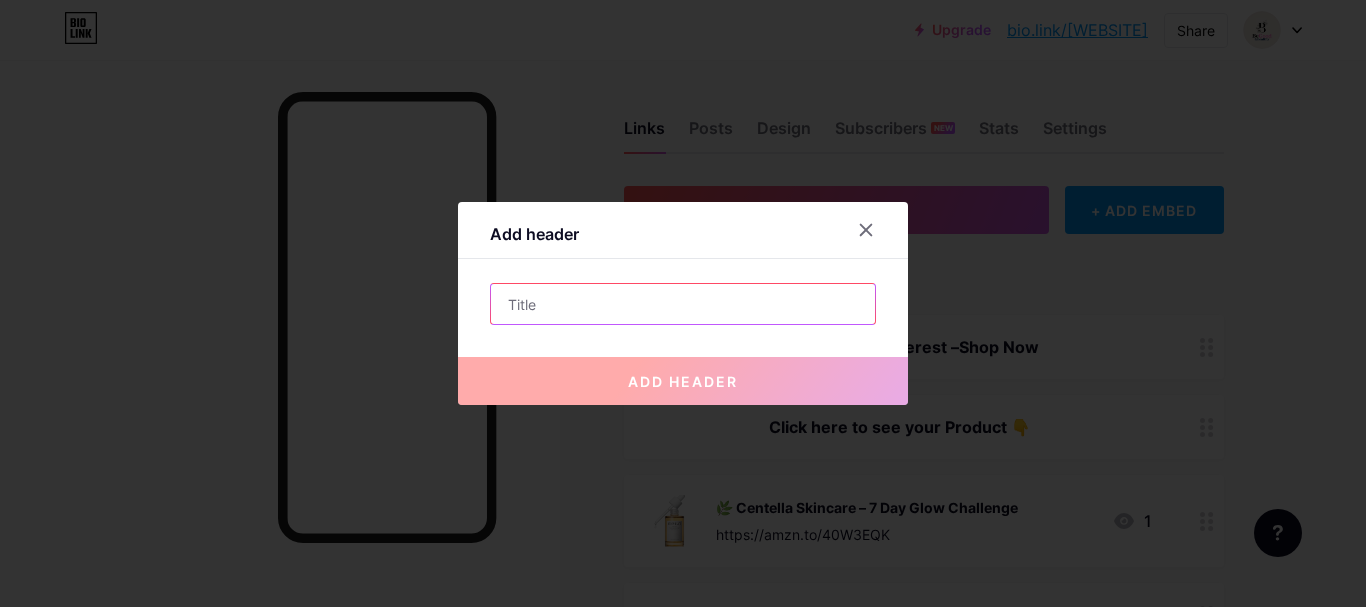 click at bounding box center [683, 304] 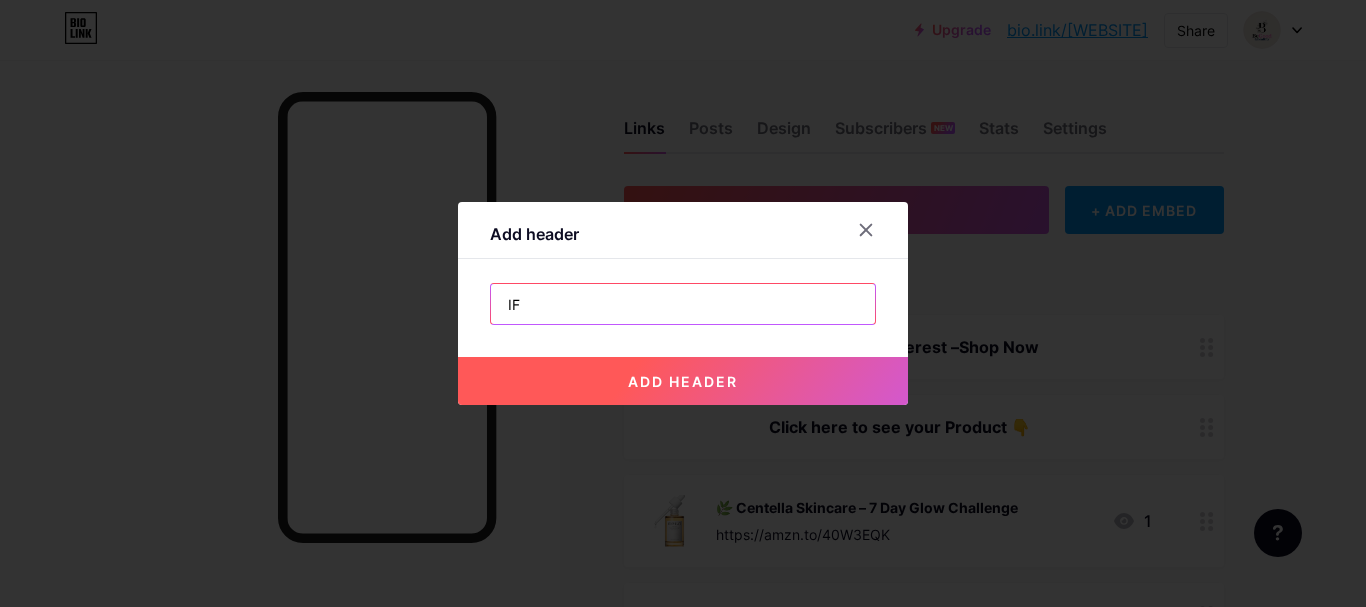 type on "I" 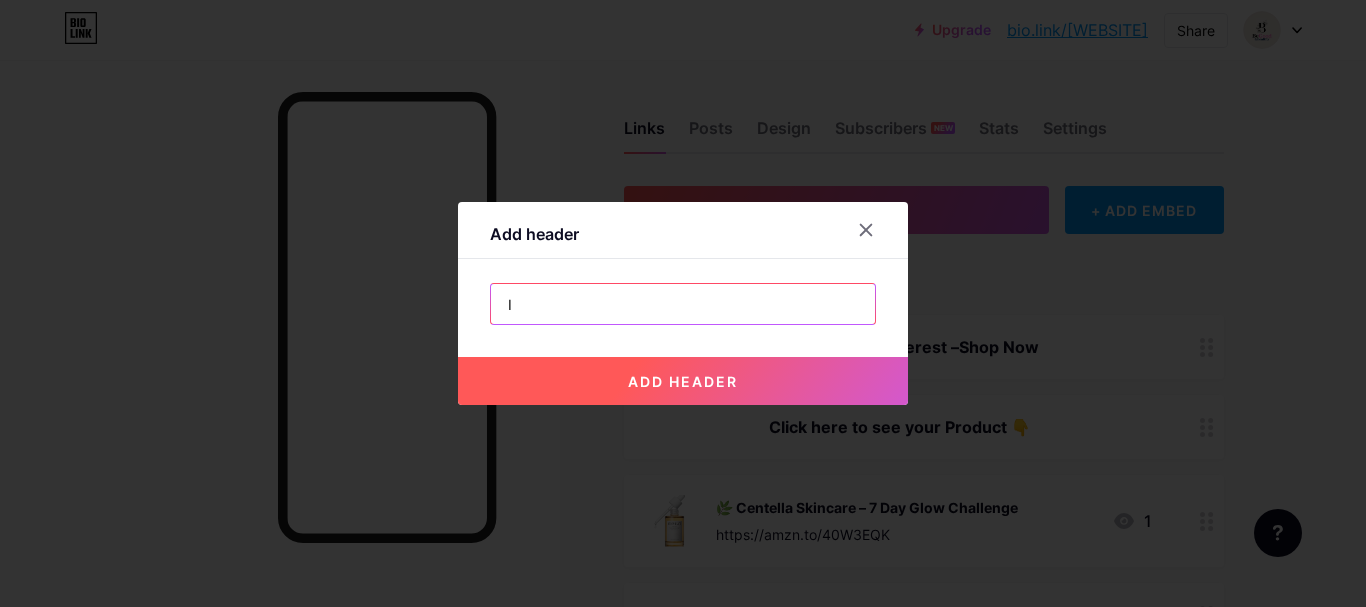 type 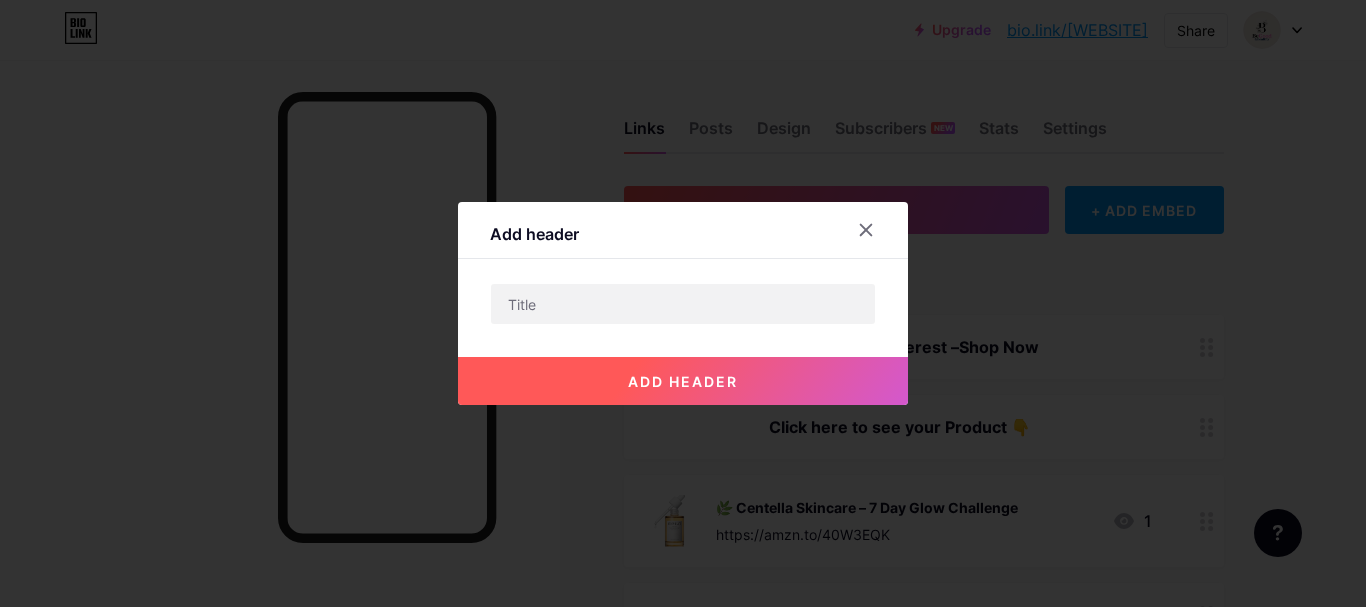 click at bounding box center (683, 303) 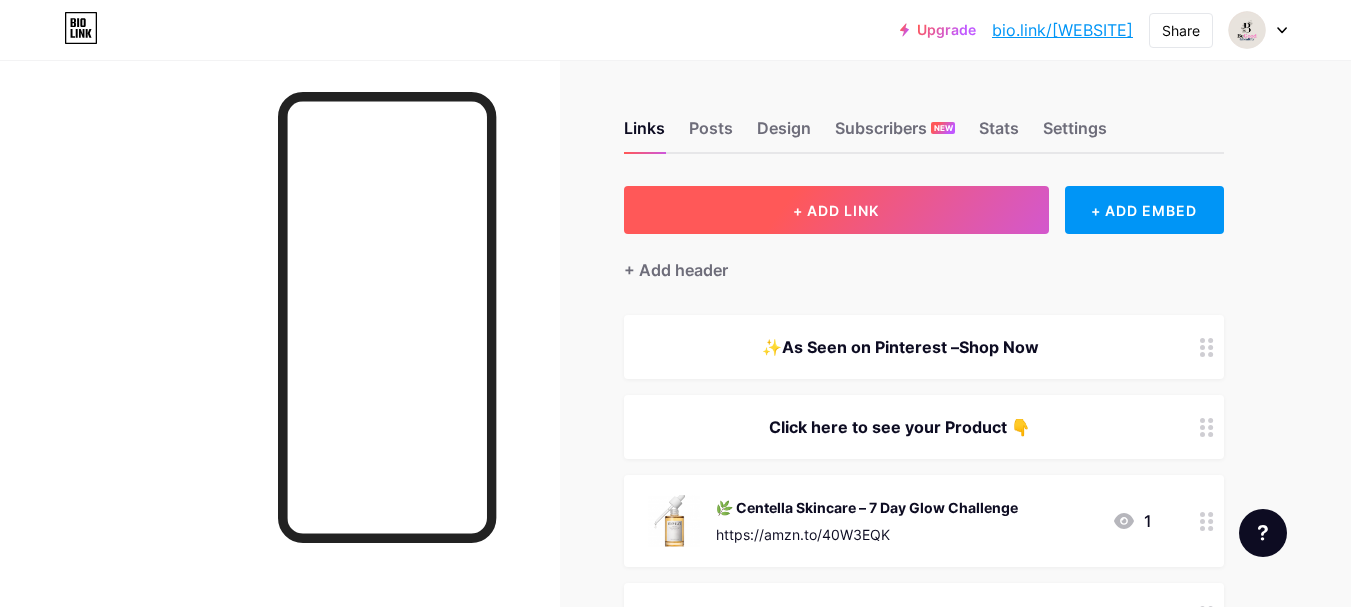 click on "+ ADD LINK" at bounding box center (836, 210) 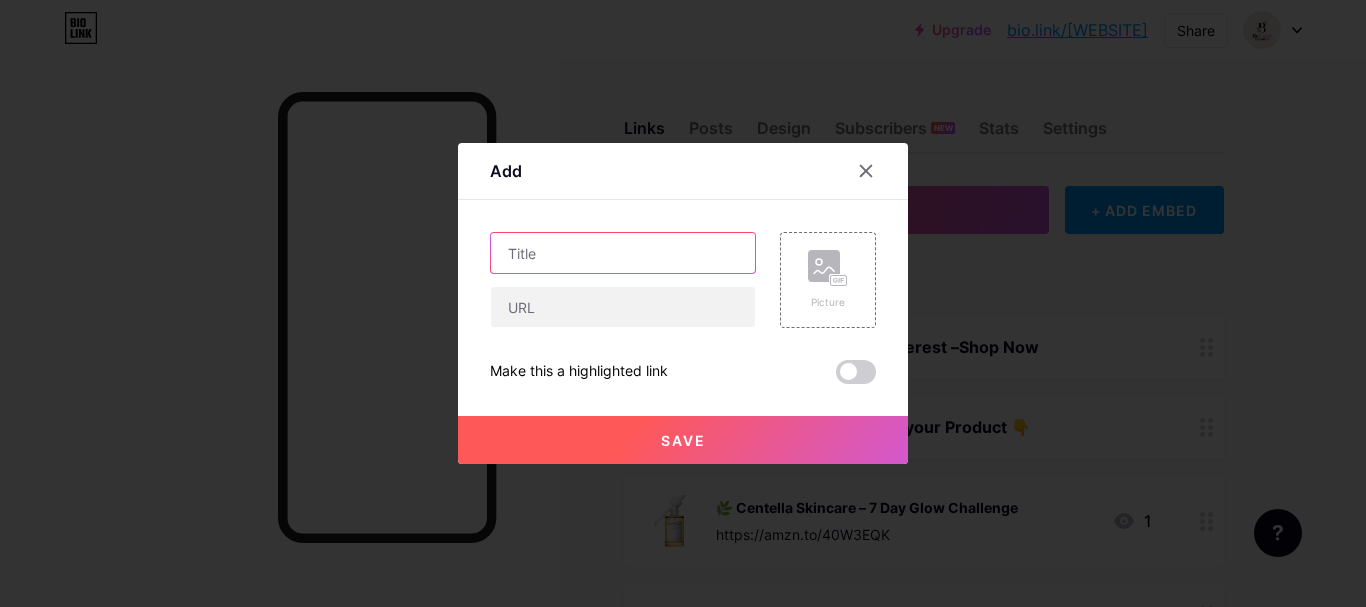 click at bounding box center [623, 253] 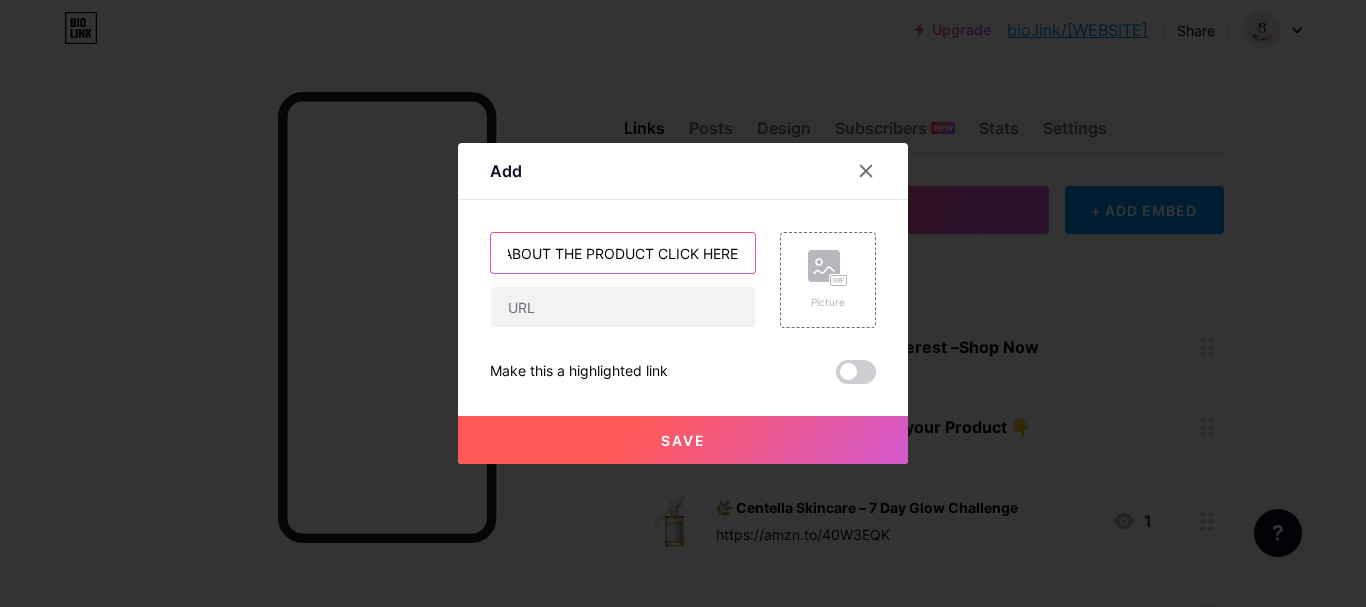 scroll, scrollTop: 0, scrollLeft: 215, axis: horizontal 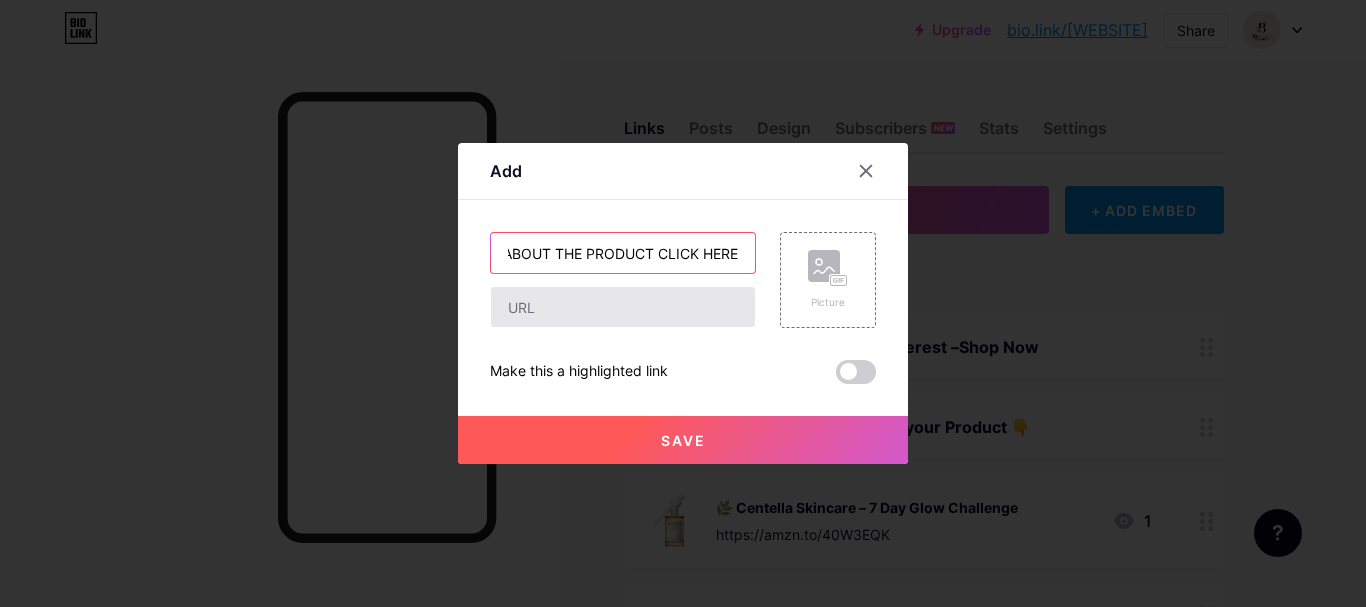 type on "IF YOU WANT TO READ MORE ABOUT THE PRODUCT CLICK HERE" 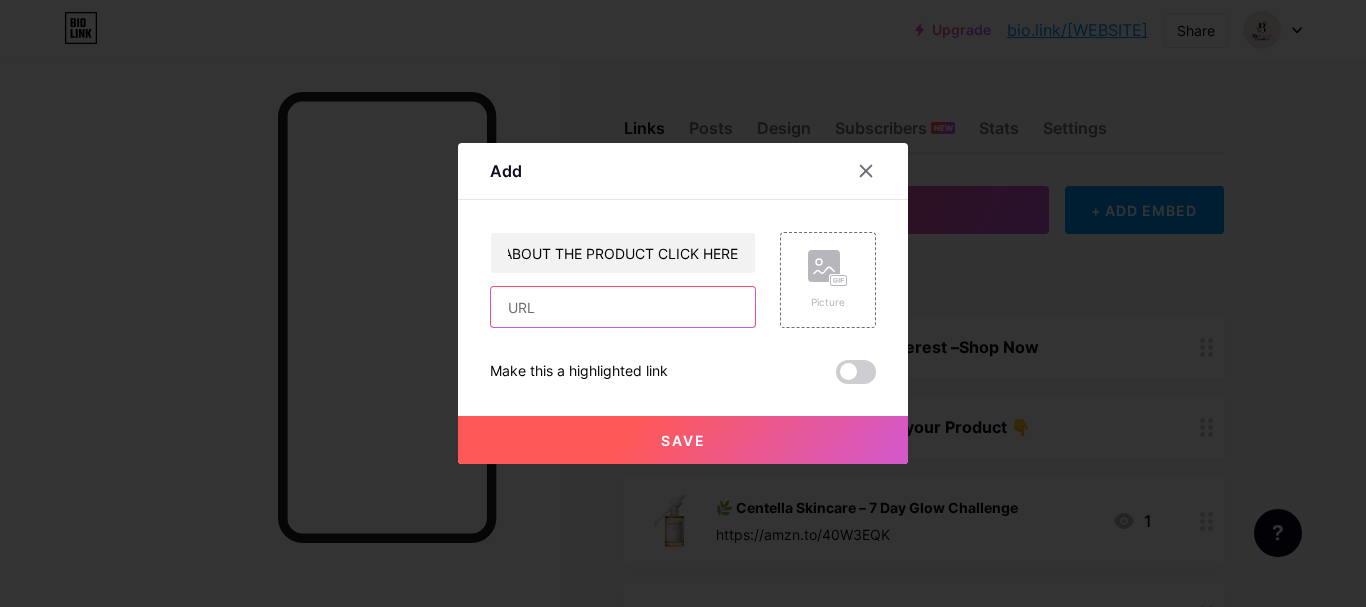click at bounding box center (623, 307) 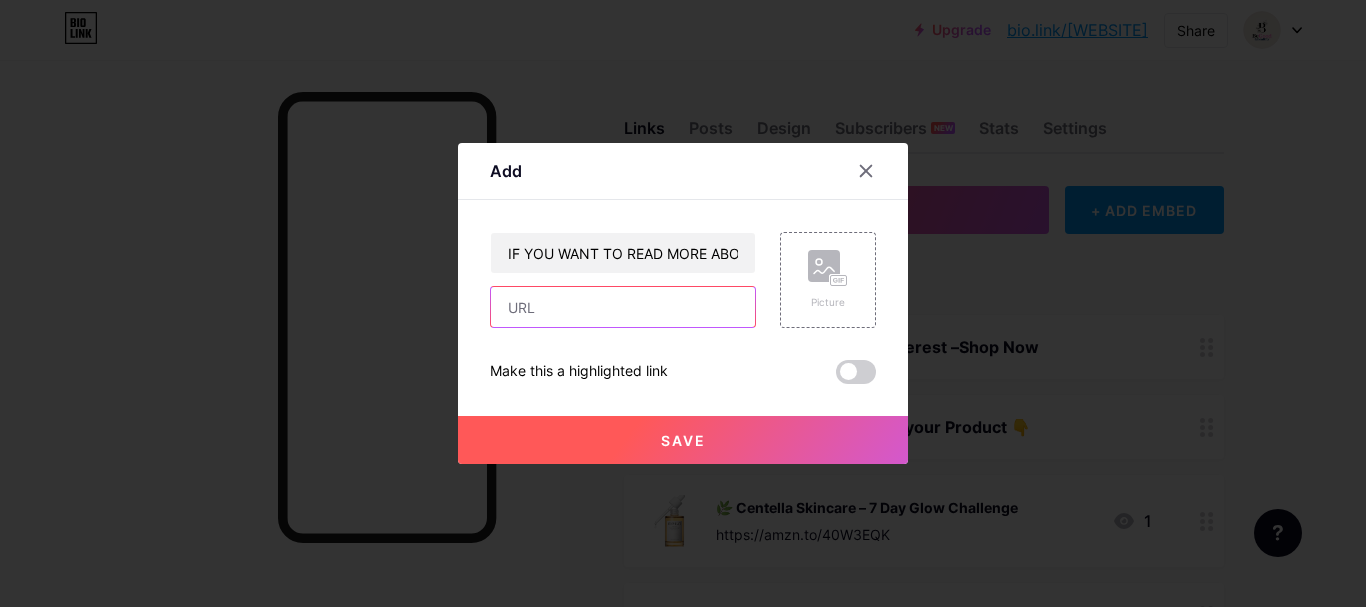 paste on "https://[WEBSITE].io/centella-skincare-serum" 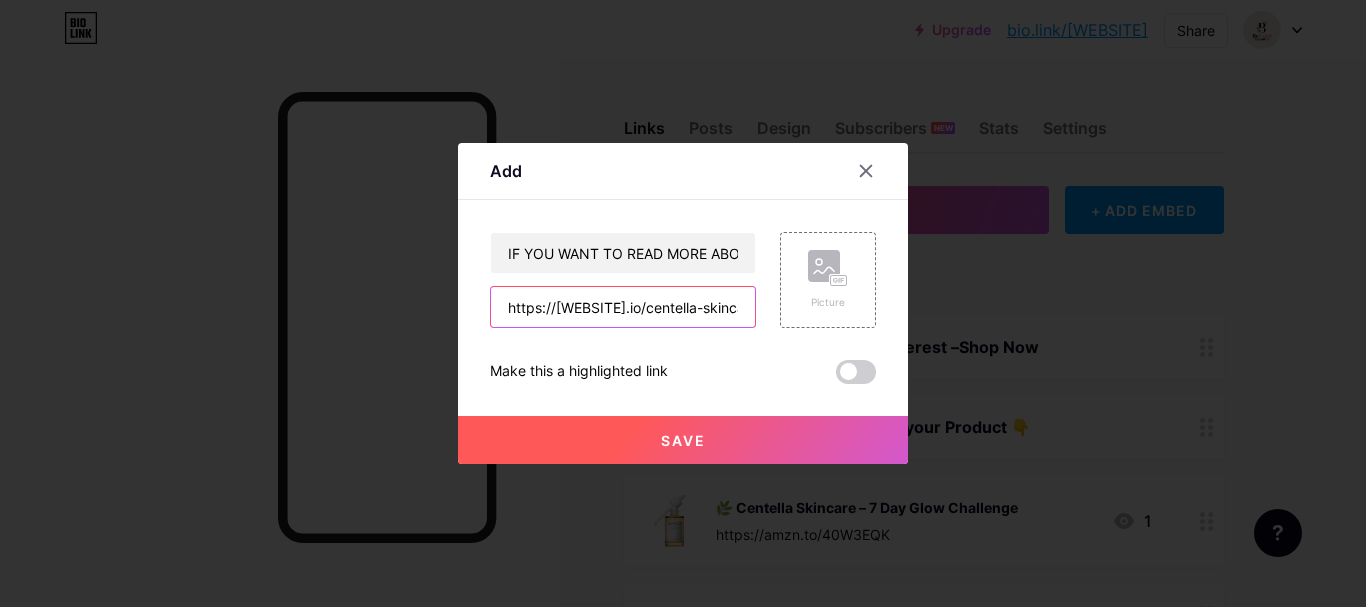 scroll, scrollTop: 0, scrollLeft: 165, axis: horizontal 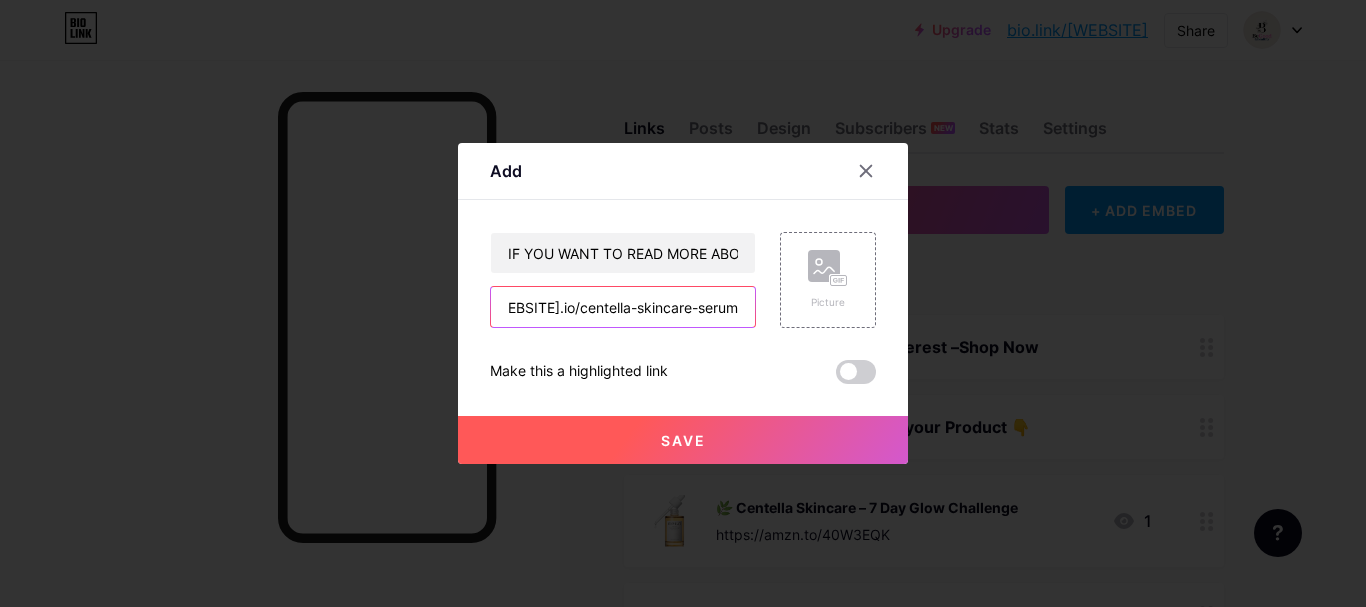type on "https://[WEBSITE].io/centella-skincare-serum" 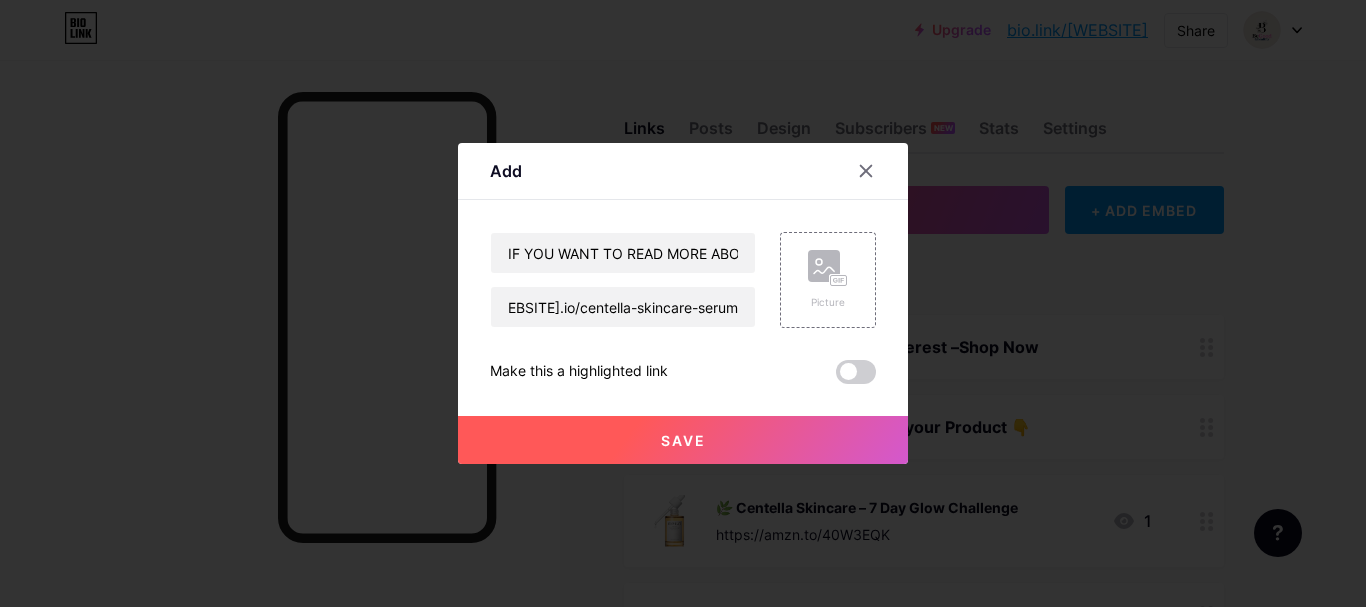 click on "Save" at bounding box center [683, 440] 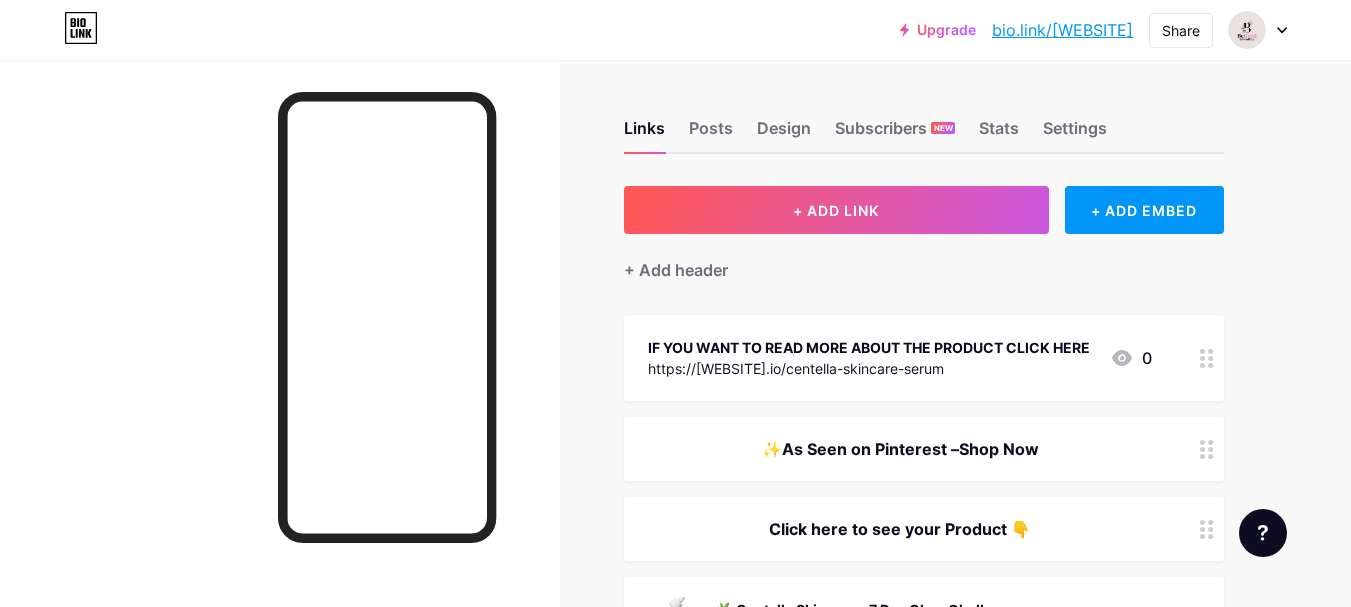 click on "IF YOU WANT TO READ MORE ABOUT THE PRODUCT CLICK HERE" at bounding box center [869, 347] 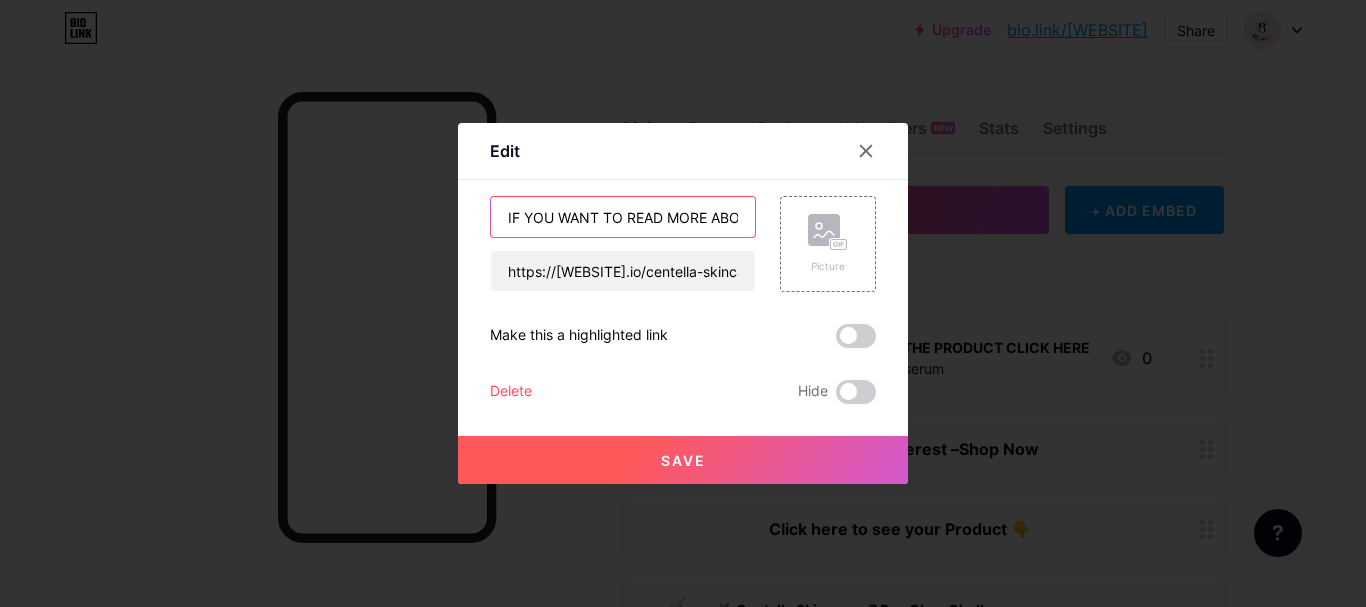 click on "IF YOU WANT TO READ MORE ABOUT THE PRODUCT CLICK HERE" at bounding box center (623, 217) 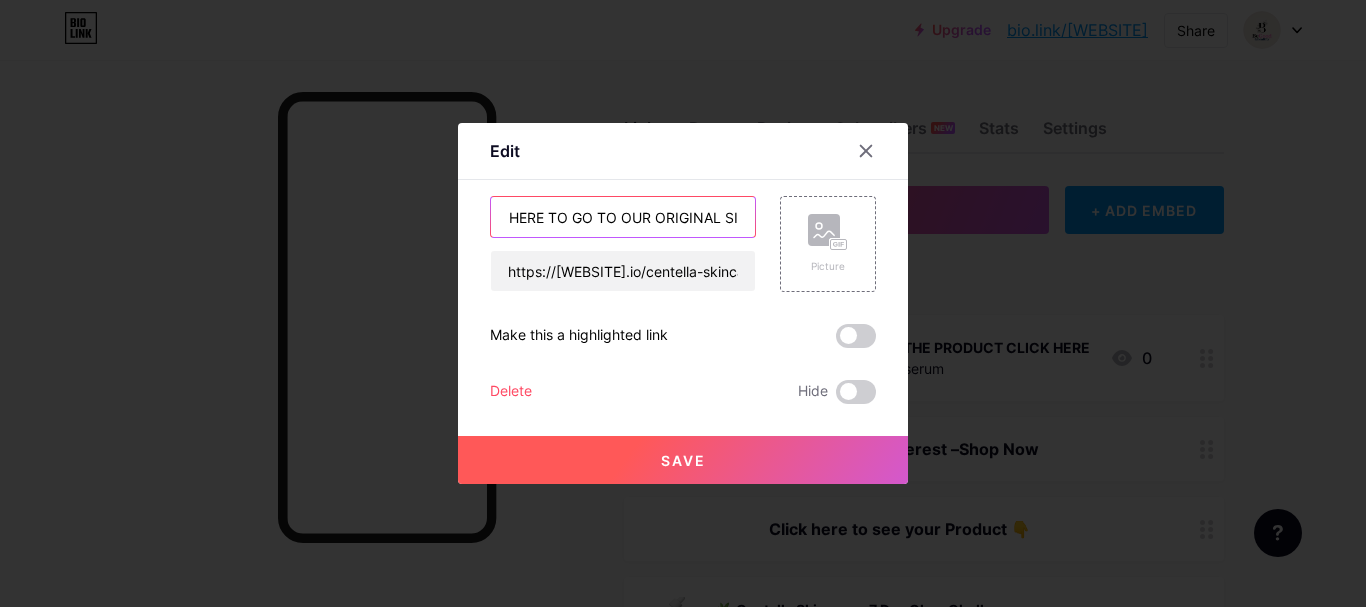 scroll, scrollTop: 0, scrollLeft: 419, axis: horizontal 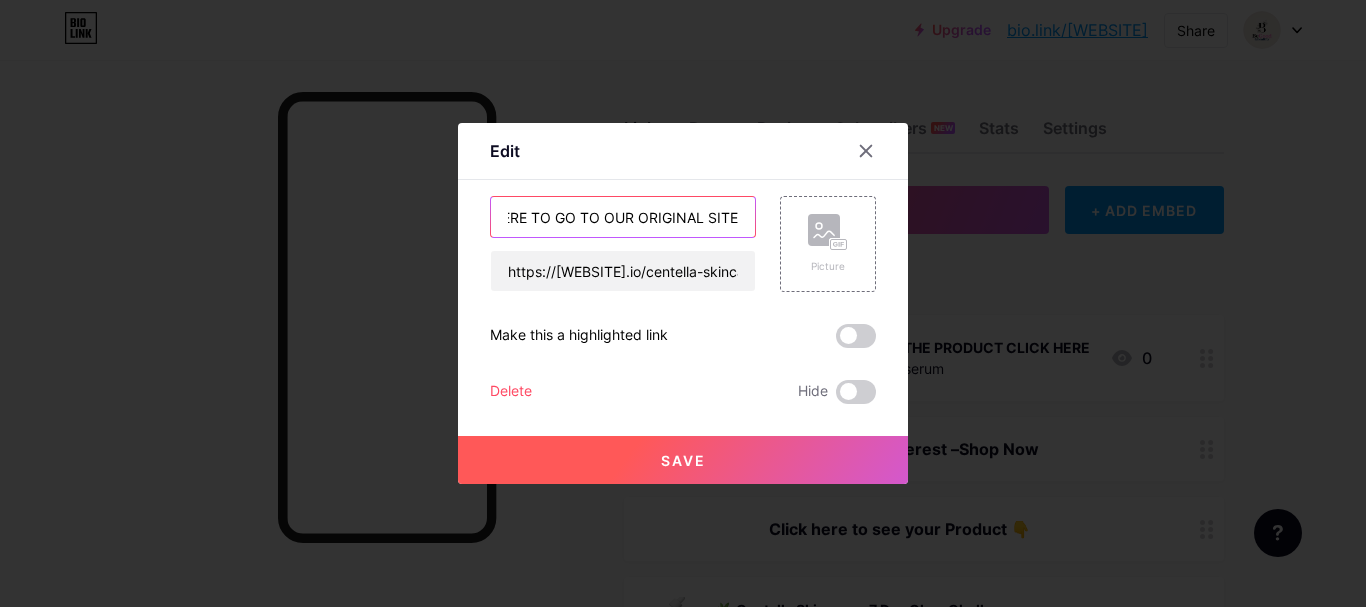 type on "IF YOU WANT TO READ MORE ABOUT THE PRODUCT CLICK HERE TO GO TO OUR ORIGINAL SITE" 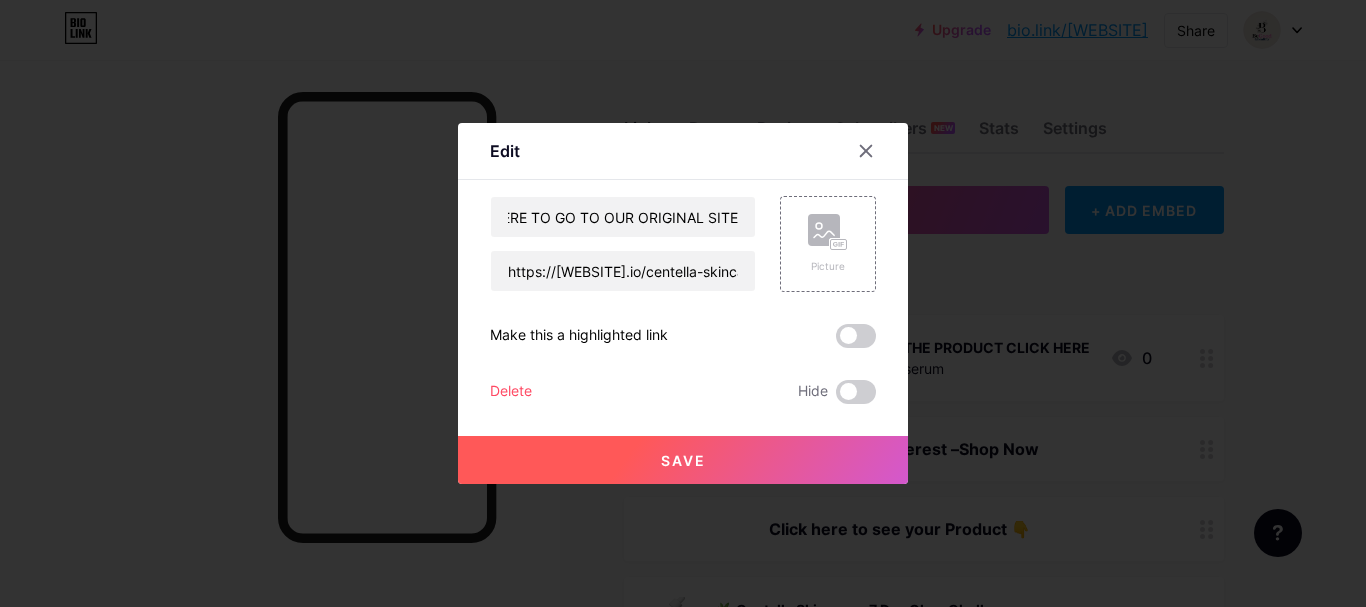click on "Save" at bounding box center [683, 460] 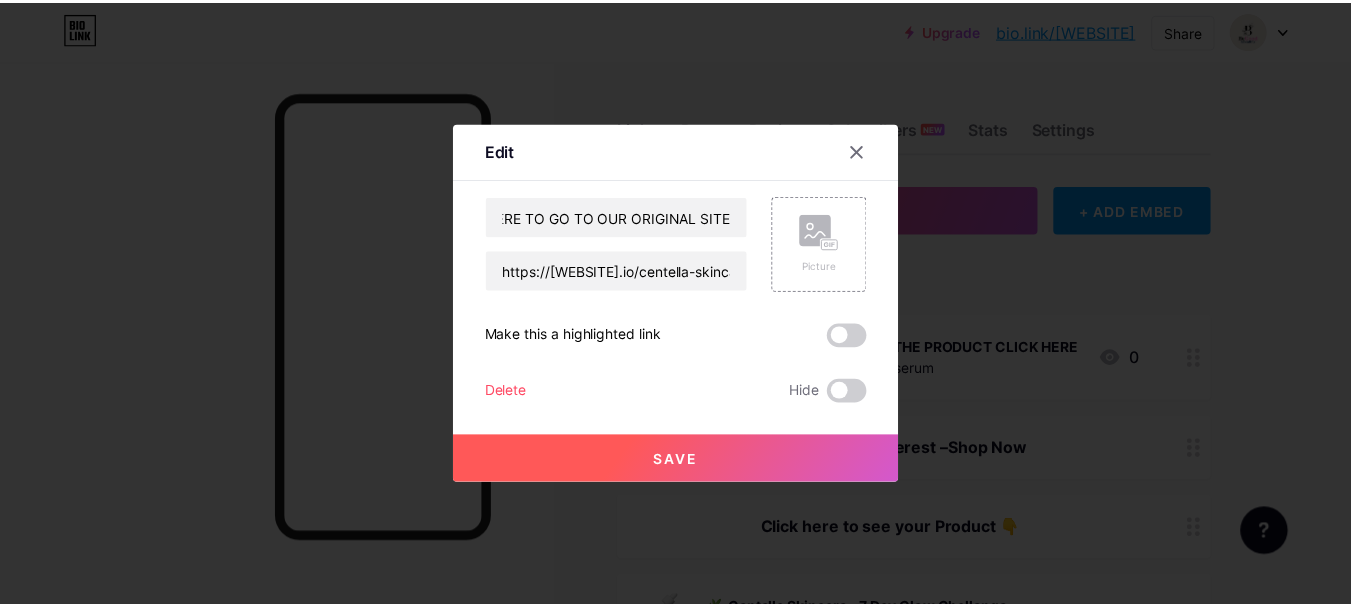 scroll, scrollTop: 0, scrollLeft: 0, axis: both 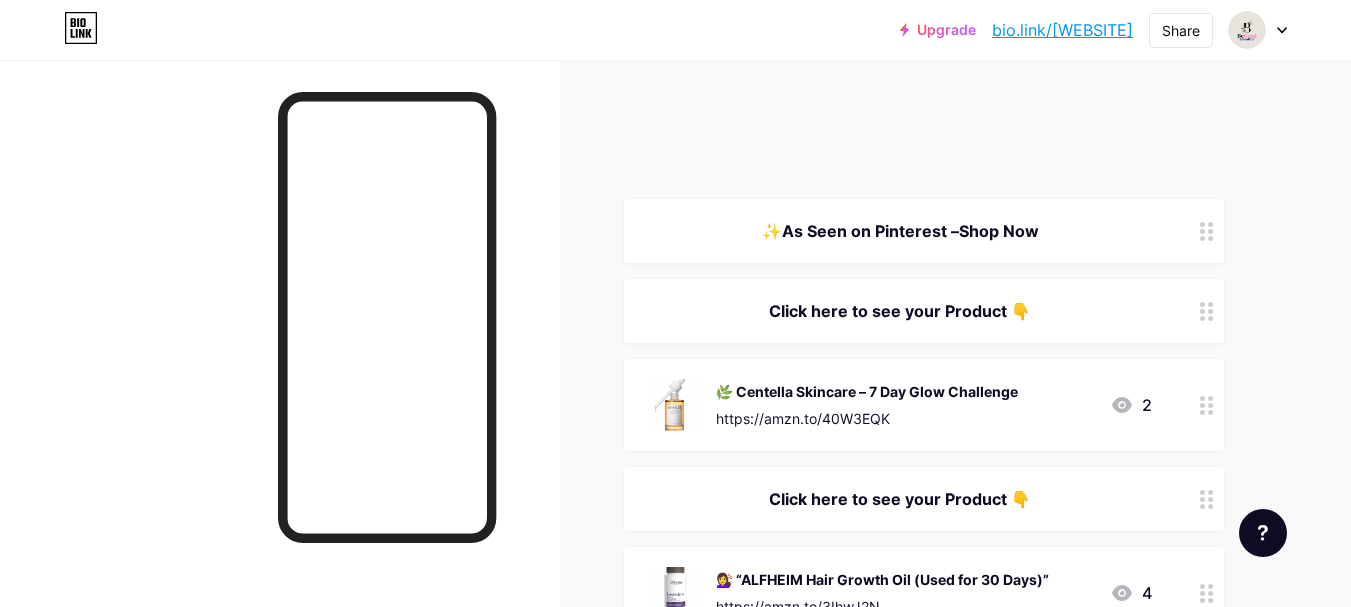 type 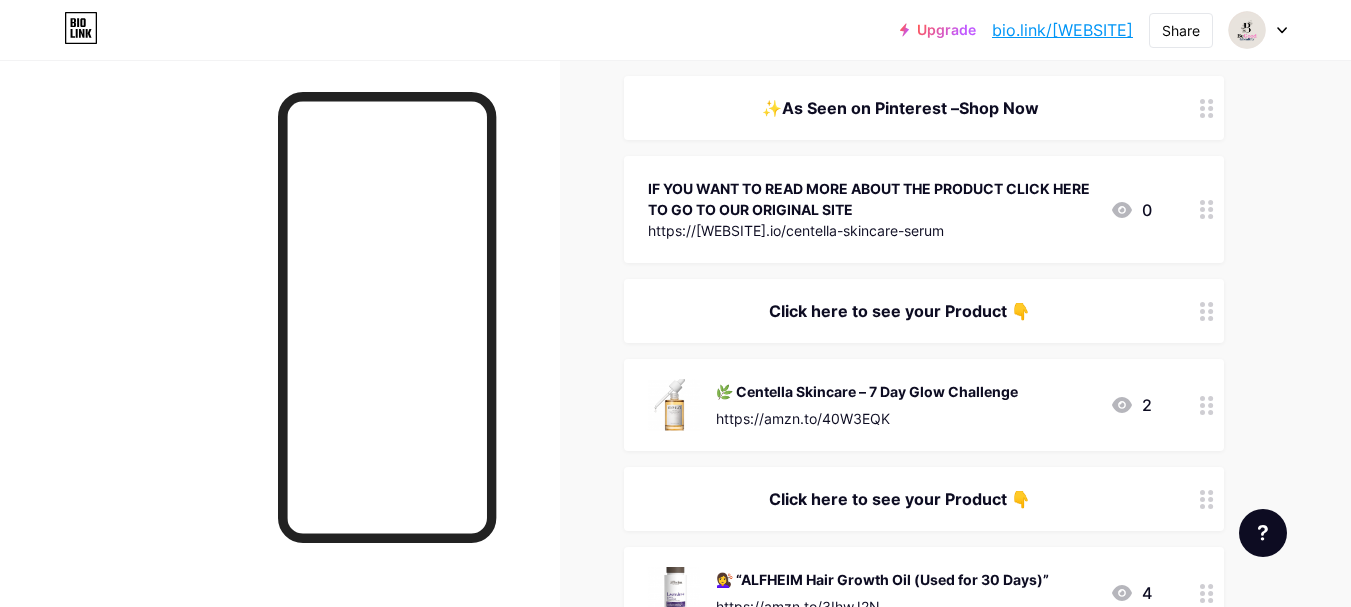 click on "Click here to see your Product 👇" at bounding box center [924, 311] 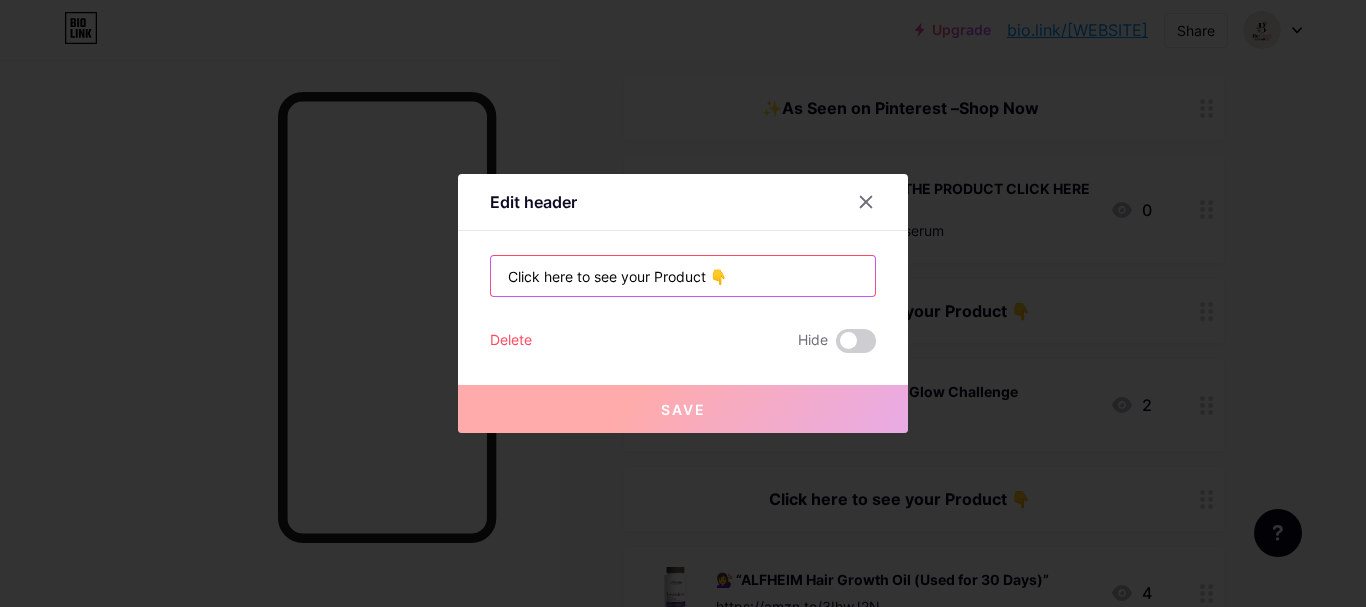 drag, startPoint x: 643, startPoint y: 278, endPoint x: 543, endPoint y: 281, distance: 100.04499 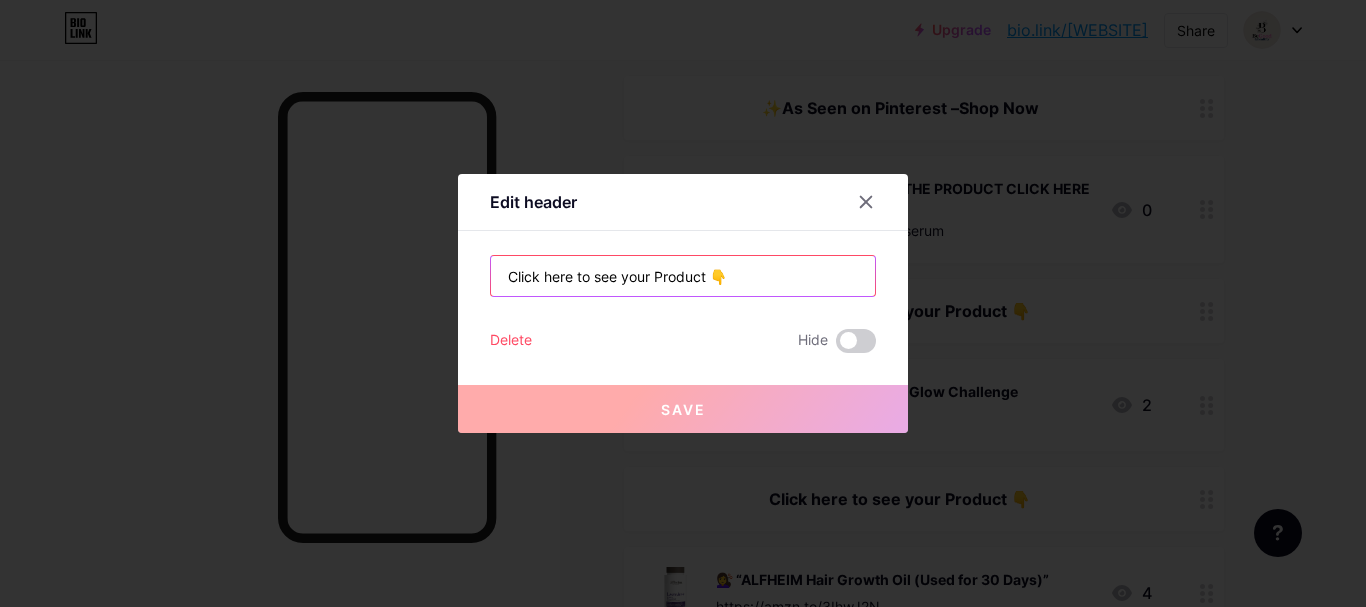 click on "Click here to see your Product 👇" at bounding box center [683, 276] 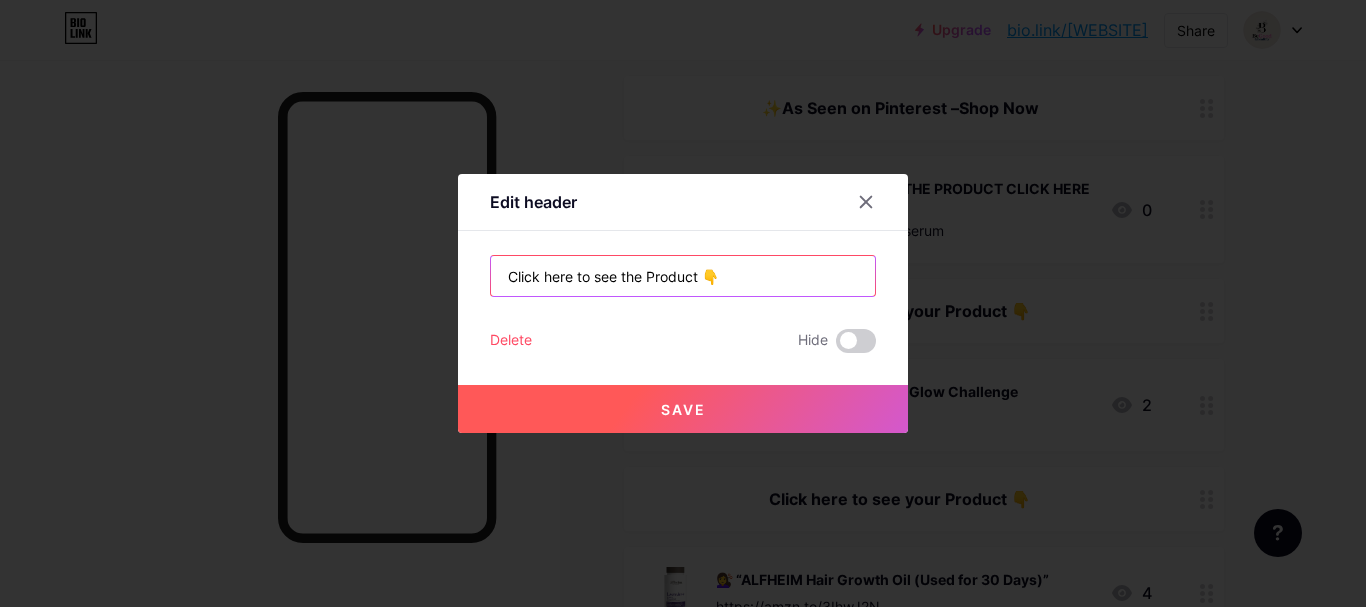type on "Click here to see the Product 👇" 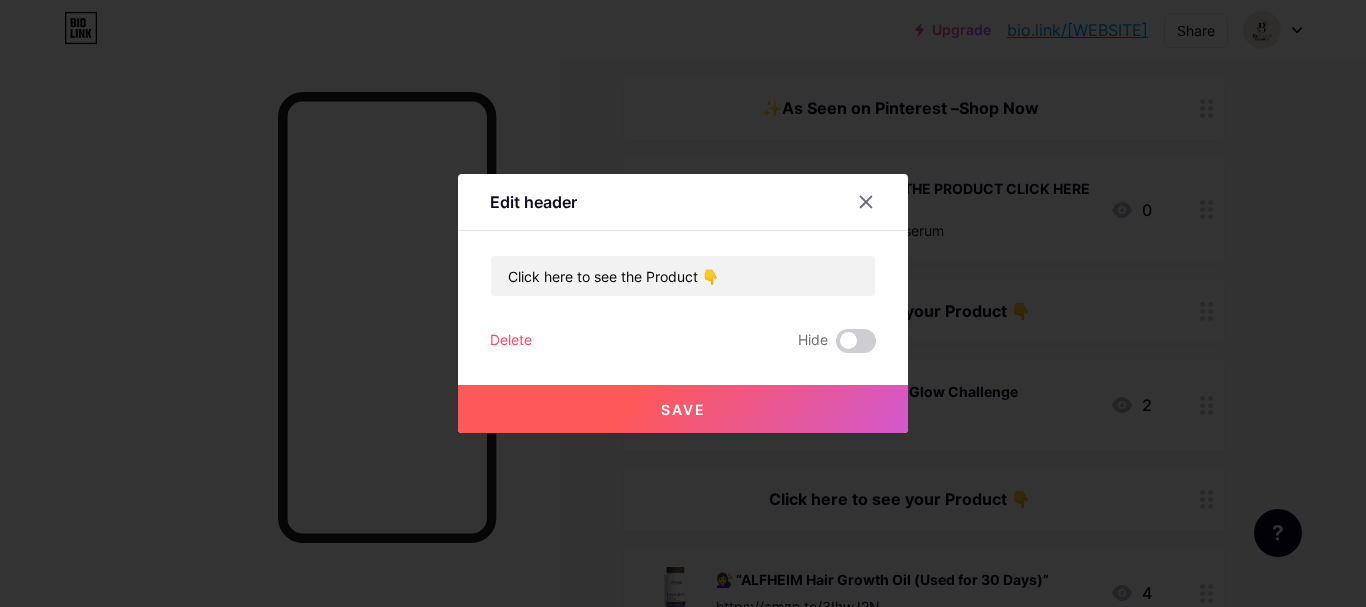 click on "Save" at bounding box center (683, 409) 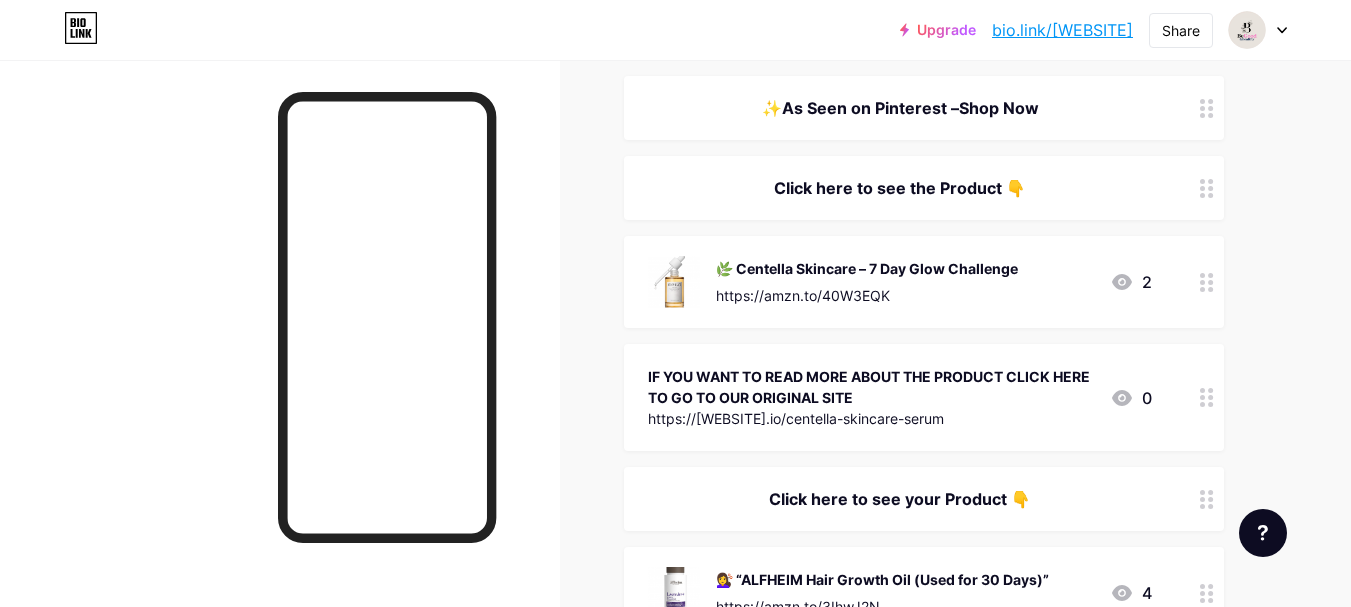 drag, startPoint x: 487, startPoint y: 336, endPoint x: 489, endPoint y: 385, distance: 49.0408 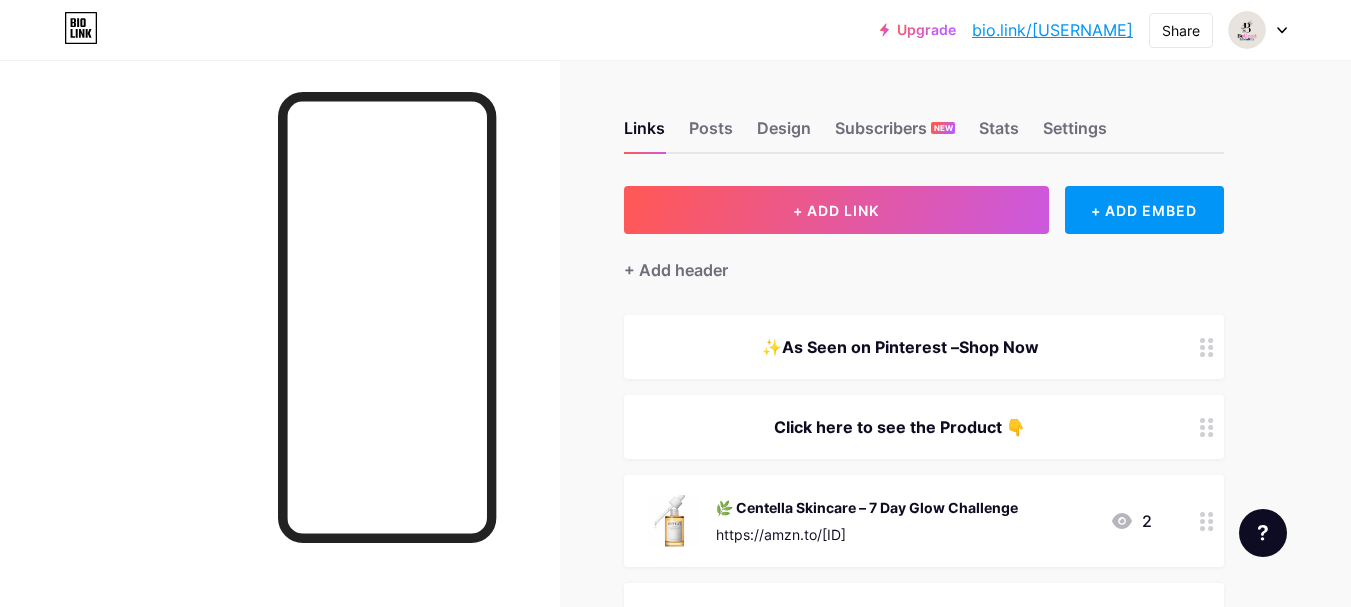 scroll, scrollTop: 0, scrollLeft: 0, axis: both 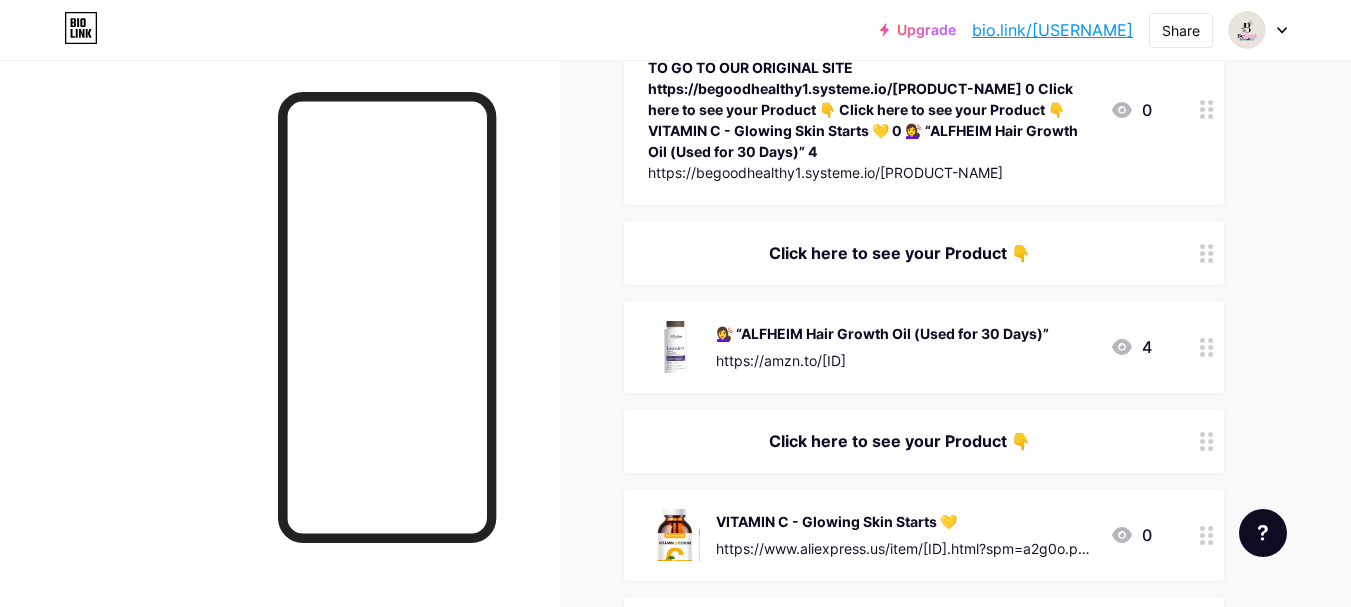 click on "https://amzn.to/3IhwJ2N" at bounding box center (882, 360) 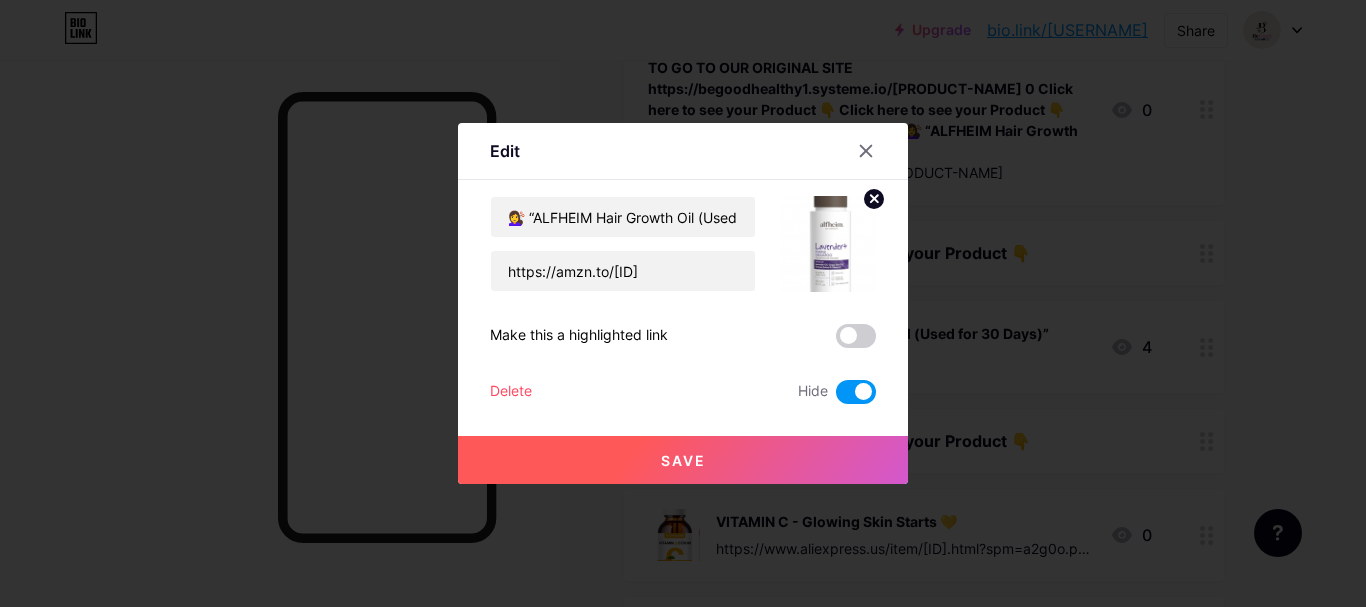 click at bounding box center [856, 336] 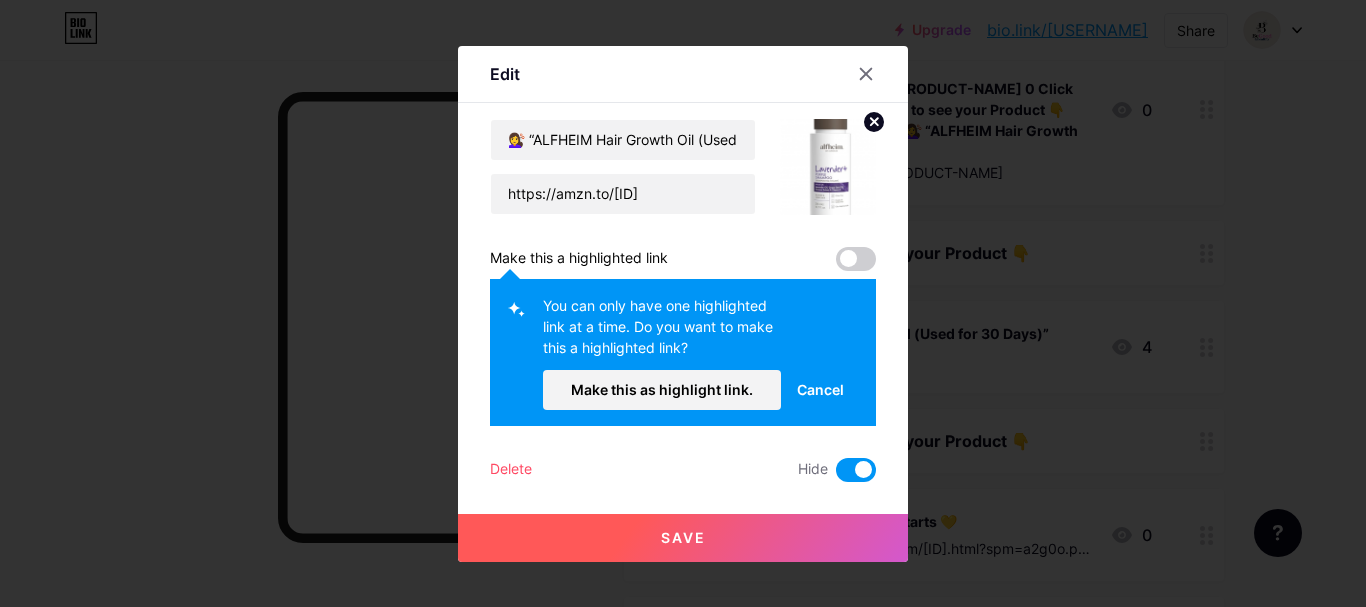 click on "Hide" at bounding box center (837, 470) 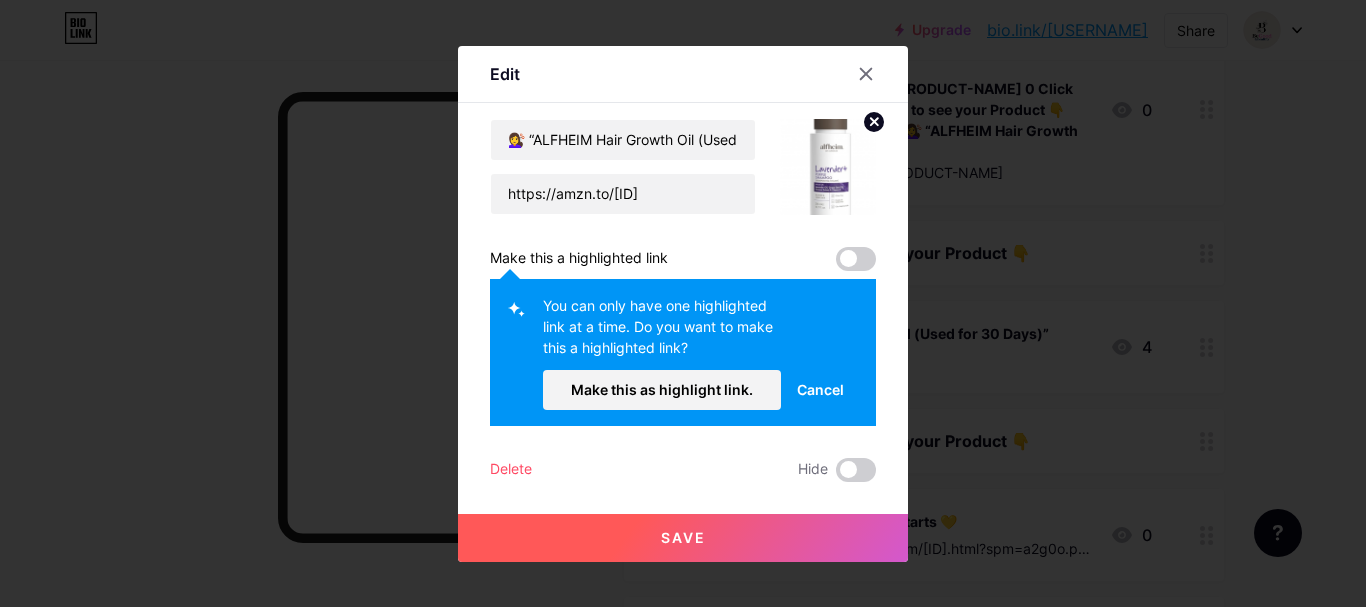 click on "Save" at bounding box center (683, 538) 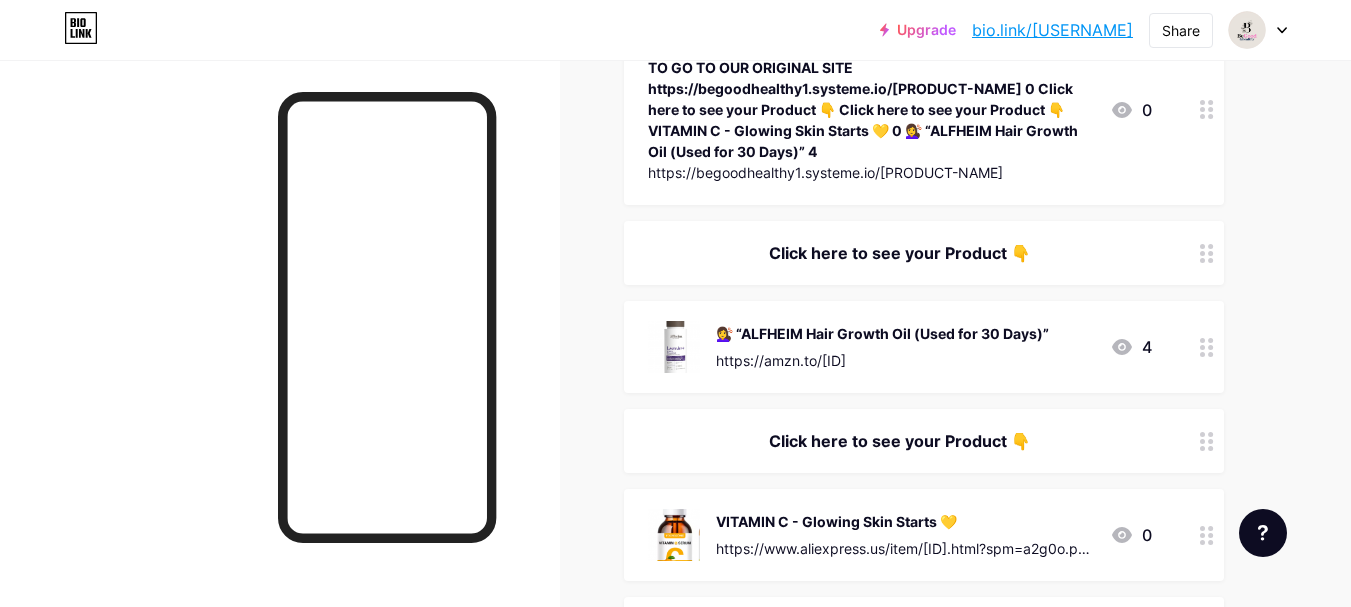 click on "Click here to see your Product 👇" at bounding box center [924, 253] 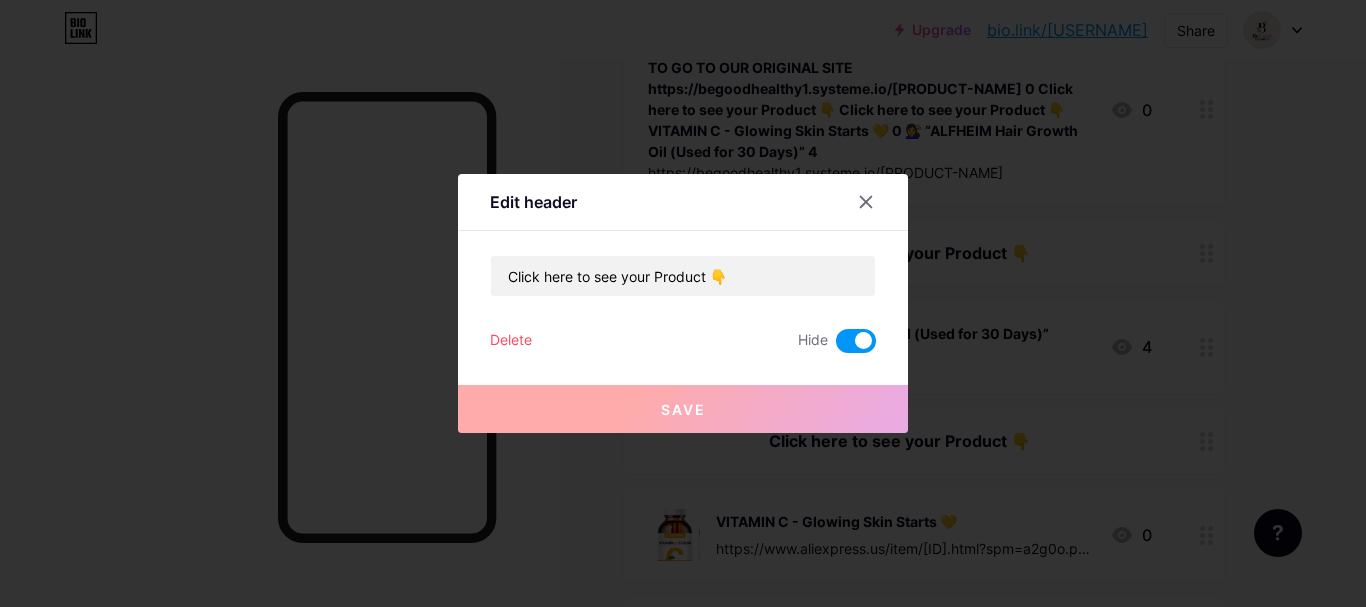 click on "Edit header       Click here to see your Product 👇
Delete
Hide         Save" at bounding box center [683, 303] 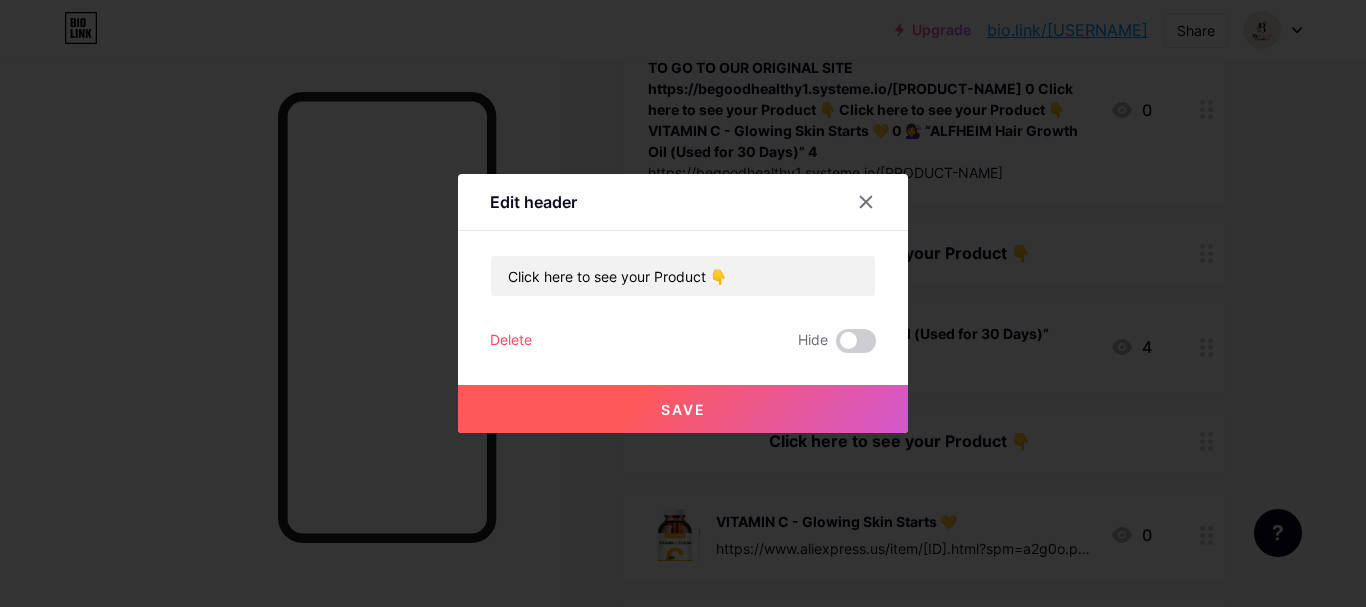 click on "Save" at bounding box center (683, 393) 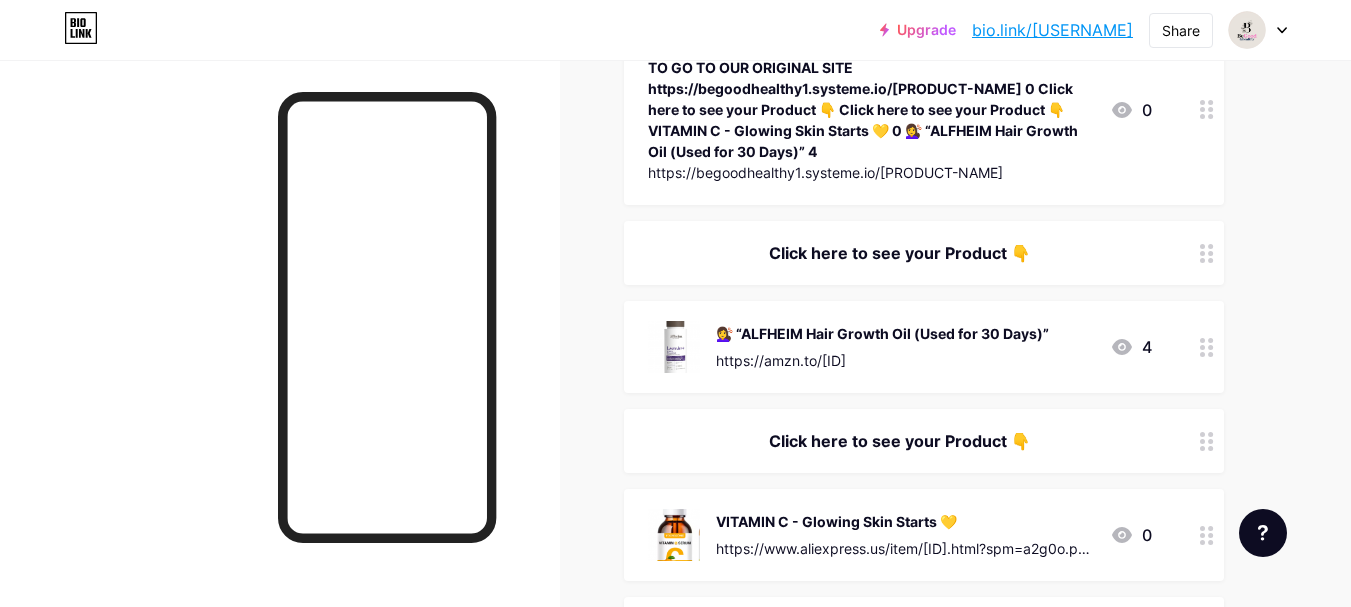 drag, startPoint x: 855, startPoint y: 268, endPoint x: 886, endPoint y: 397, distance: 132.67253 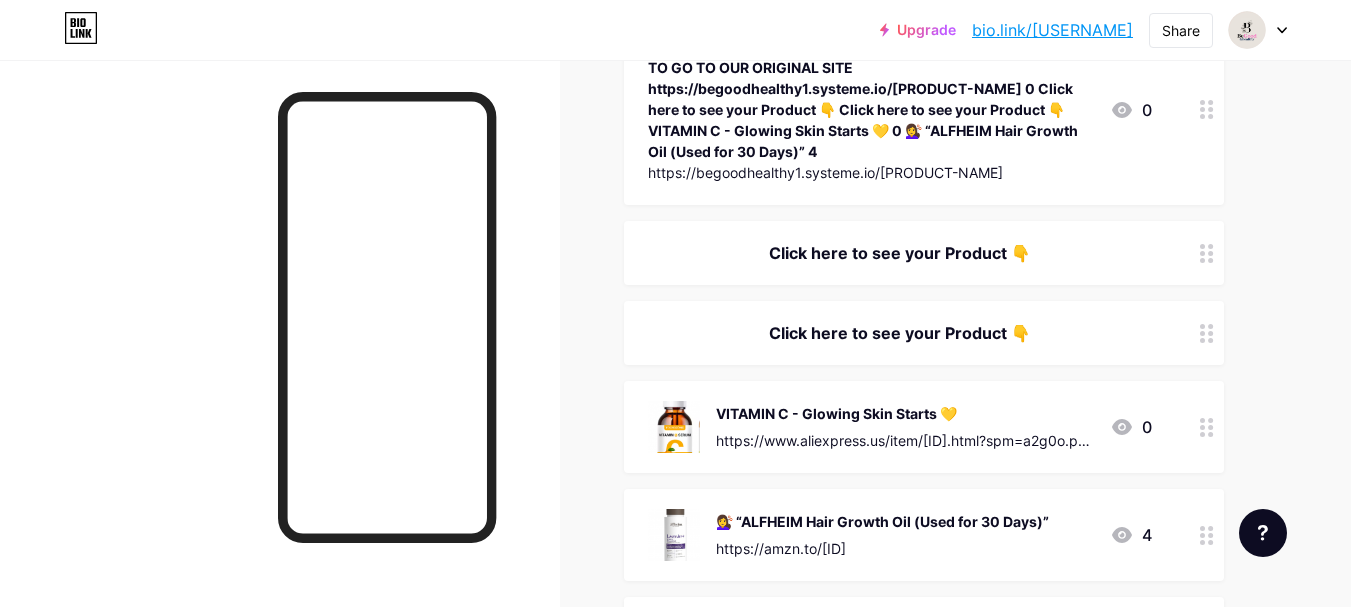 drag, startPoint x: 1198, startPoint y: 319, endPoint x: 1181, endPoint y: 207, distance: 113.28283 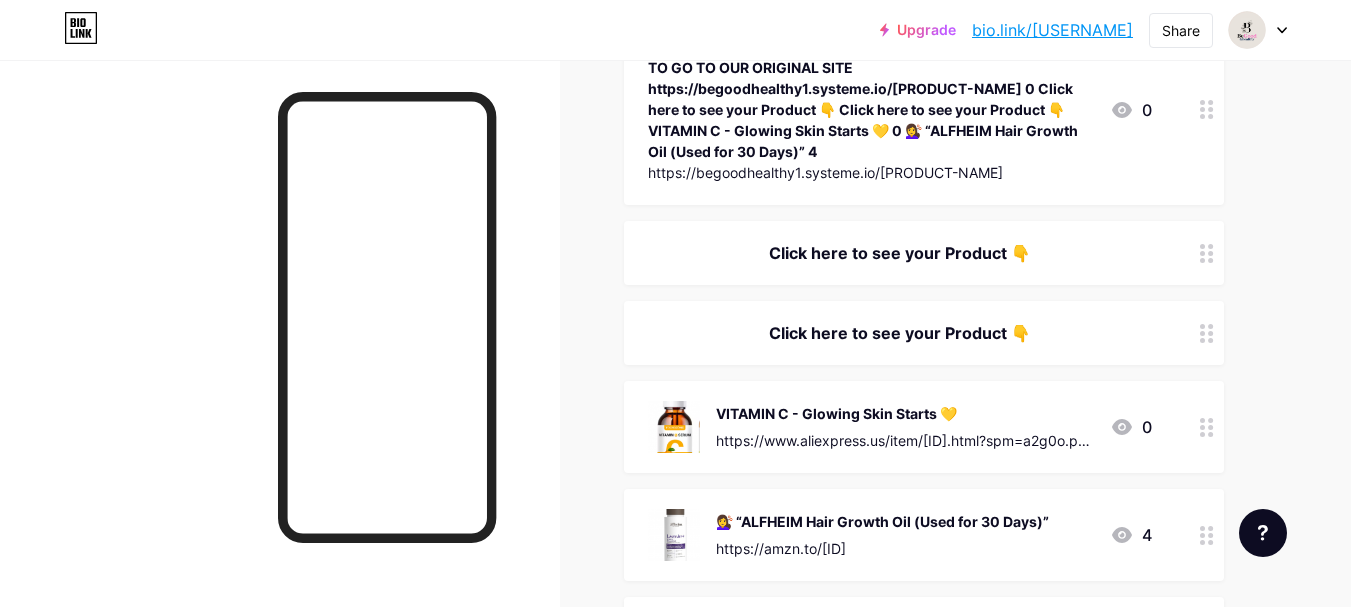 click on "✨As Seen on Pinterest –Shop Now
Click here to see the Product 👇
🌿 Centella Skincare – 7 Day Glow Challenge
https://amzn.to/40W3EQK
2
IF YOU WANT TO READ MORE ABOUT THE PRODUCT CLICK HERE TO GO TO OUR ORIGINAL SITE
https://begoodhealthy1.systeme.io/centella-skincare-serum
0
Click here to see your Product 👇
Click here to see your Product 👇
VITAMIN C - Glowing Skin Starts  💛
0
💇‍♀️ “ALFHEIM Hair Growth Oil (Used for 30 Days)”
https://amzn.to/3IhwJ2N
4
We hope we have helped you.  THANKS<3" at bounding box center (924, 203) 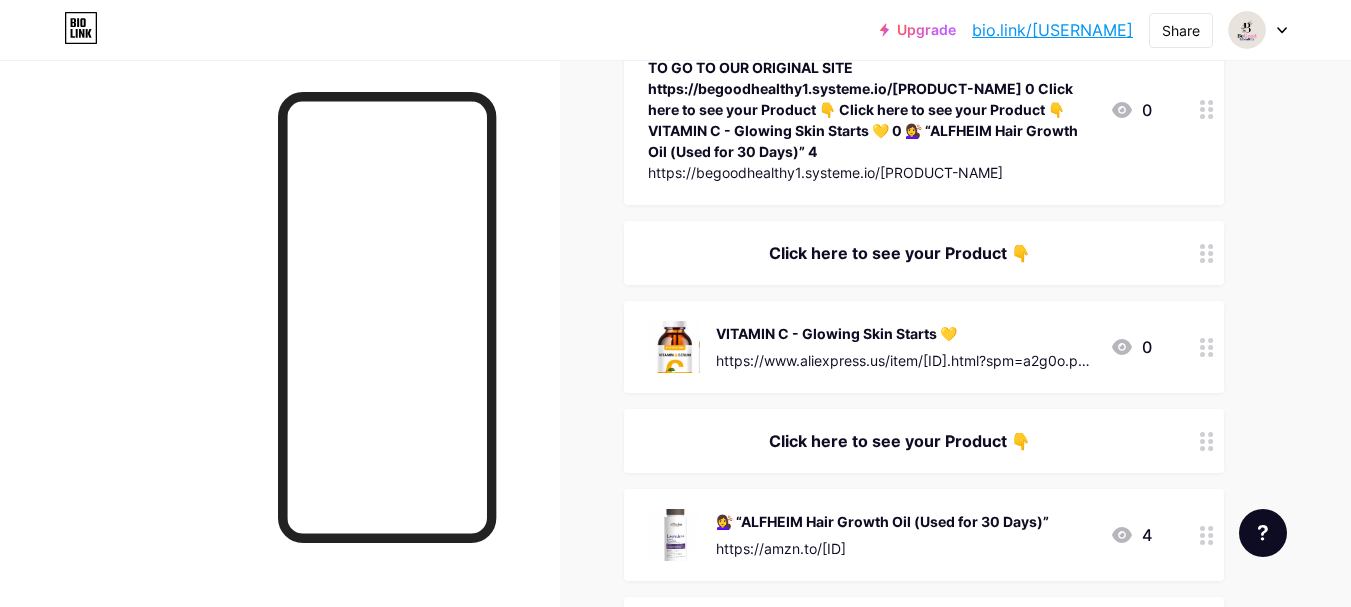 click on "Upgrade   bio.link/begood...   bio.link/begood   Share               Switch accounts     BeGood&healthy   bio.link/begood       + Add a new page        Account settings   Logout   Link Copied
Links
Posts
Design
Subscribers
NEW
Stats
Settings       + ADD LINK     + ADD EMBED
+ Add header
✨As Seen on Pinterest –Shop Now
Click here to see the Product 👇
🌿 Centella Skincare – 7 Day Glow Challenge
https://amzn.to/40W3EQK
2
IF YOU WANT TO READ MORE ABOUT THE PRODUCT CLICK HERE TO GO TO OUR ORIGINAL SITE
https://begoodhealthy1.systeme.io/centella-skincare-serum
0
Click here to see your Product 👇
VITAMIN C - Glowing Skin Starts  💛" at bounding box center [675, 192] 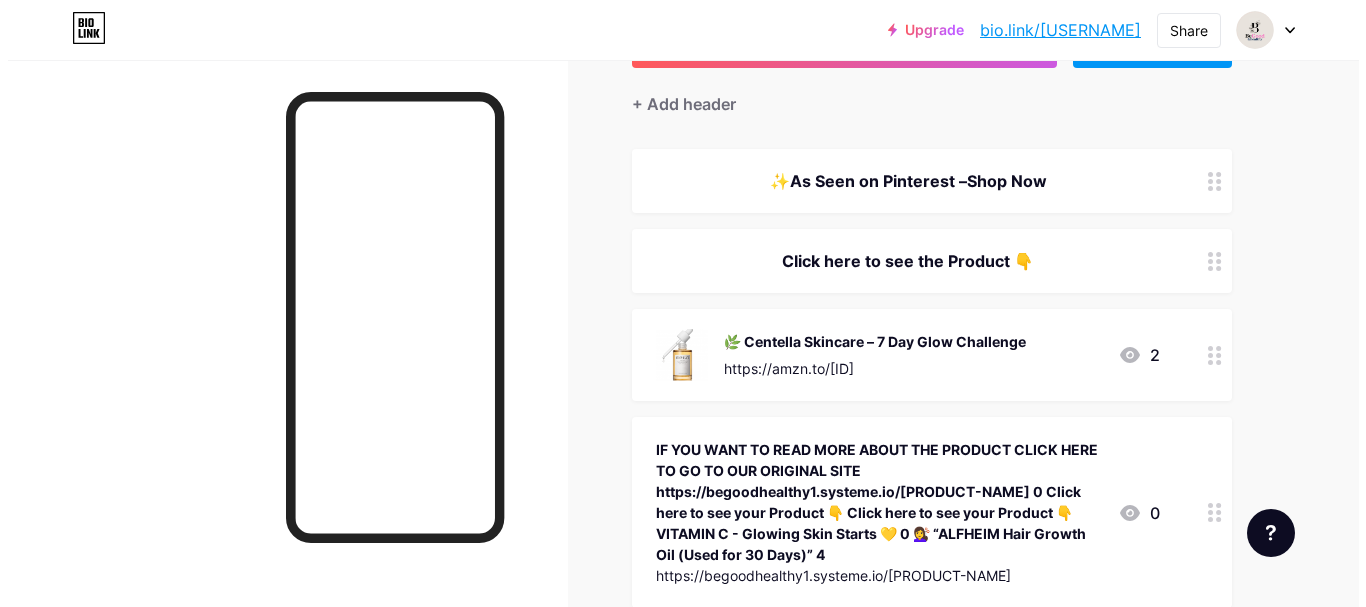 scroll, scrollTop: 171, scrollLeft: 0, axis: vertical 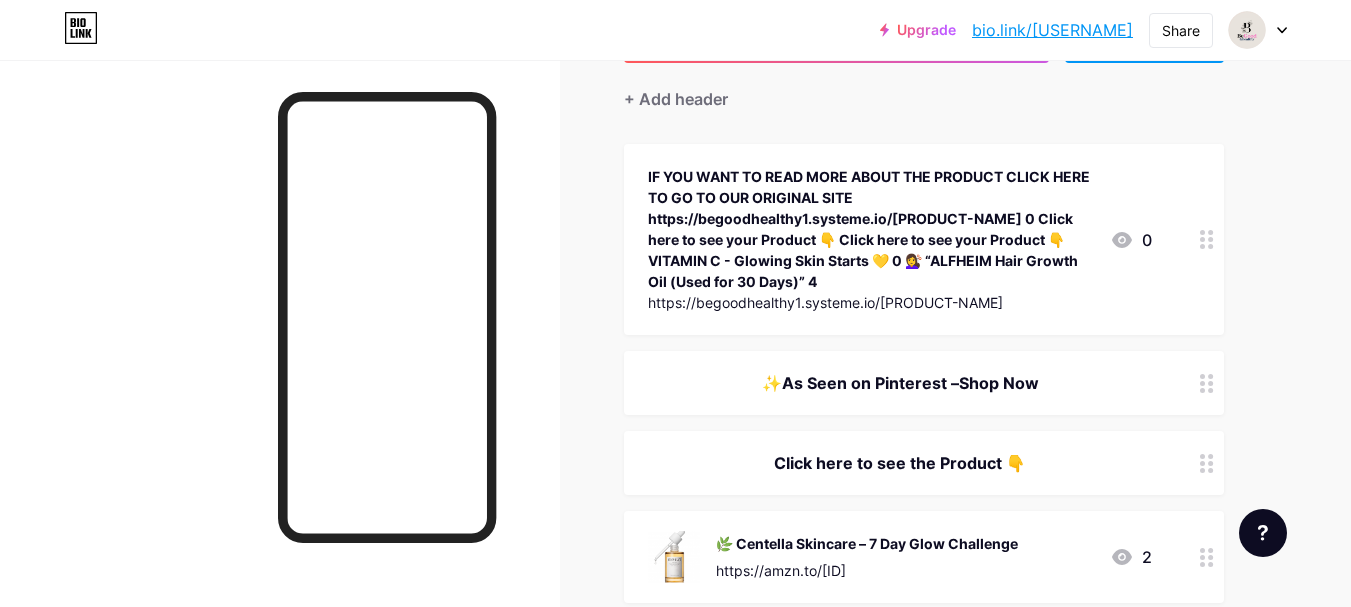 click on "IF YOU WANT TO READ MORE ABOUT THE PRODUCT CLICK HERE TO GO TO OUR ORIGINAL SITE
https://begoodhealthy1.systeme.io/centella-skincare-serum
0" at bounding box center (900, 239) 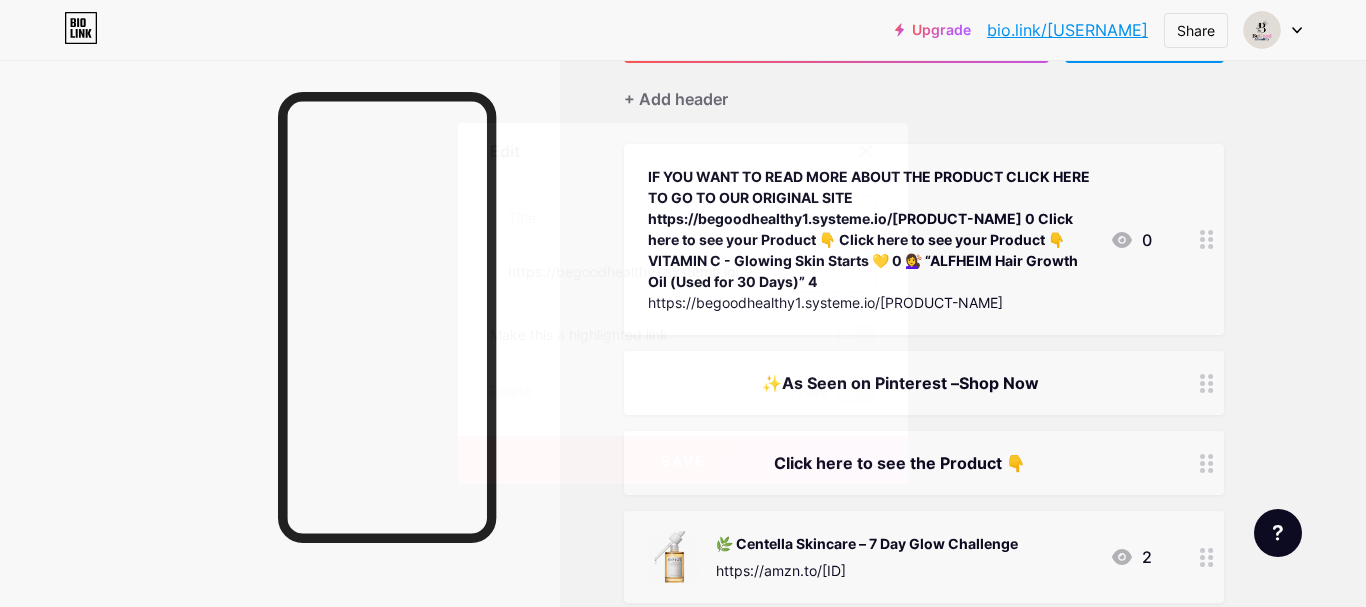 click at bounding box center [856, 336] 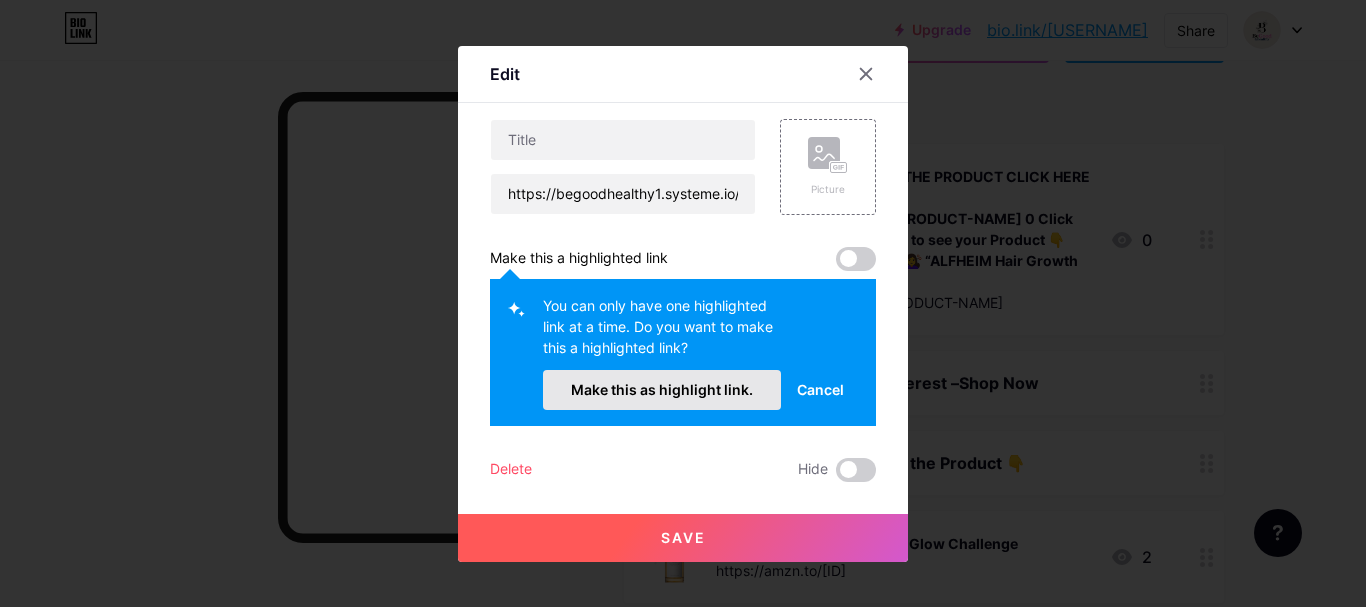 click on "Make this as highlight link." at bounding box center [662, 389] 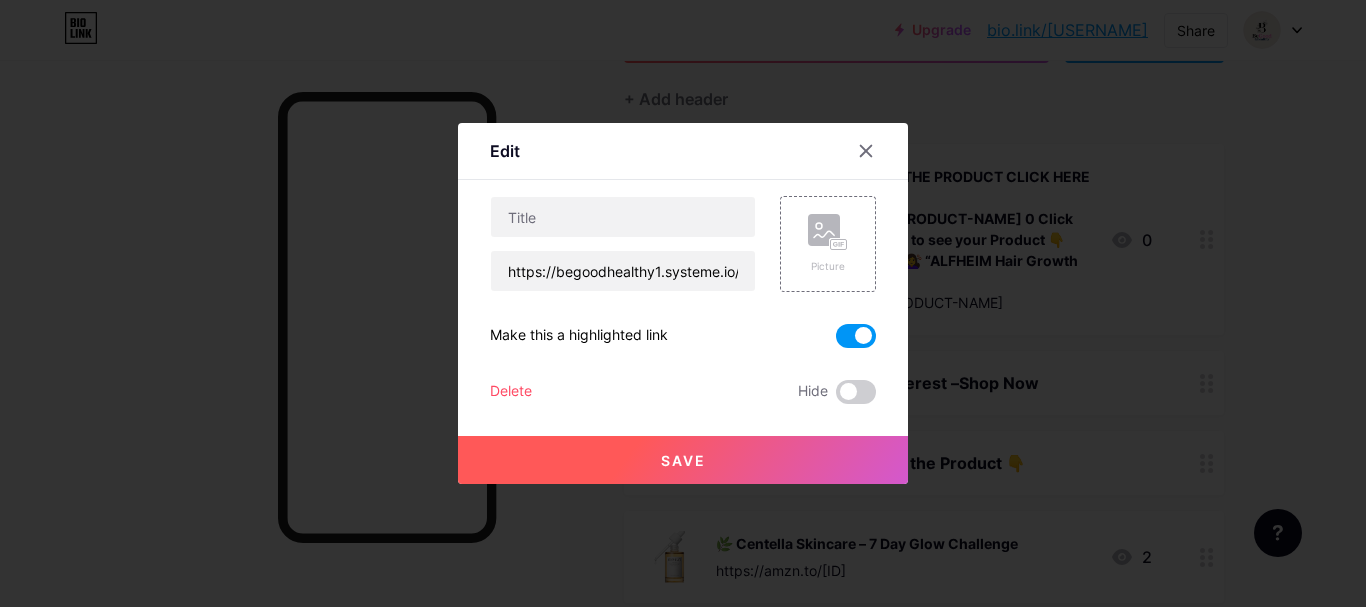 click on "Save" at bounding box center (683, 460) 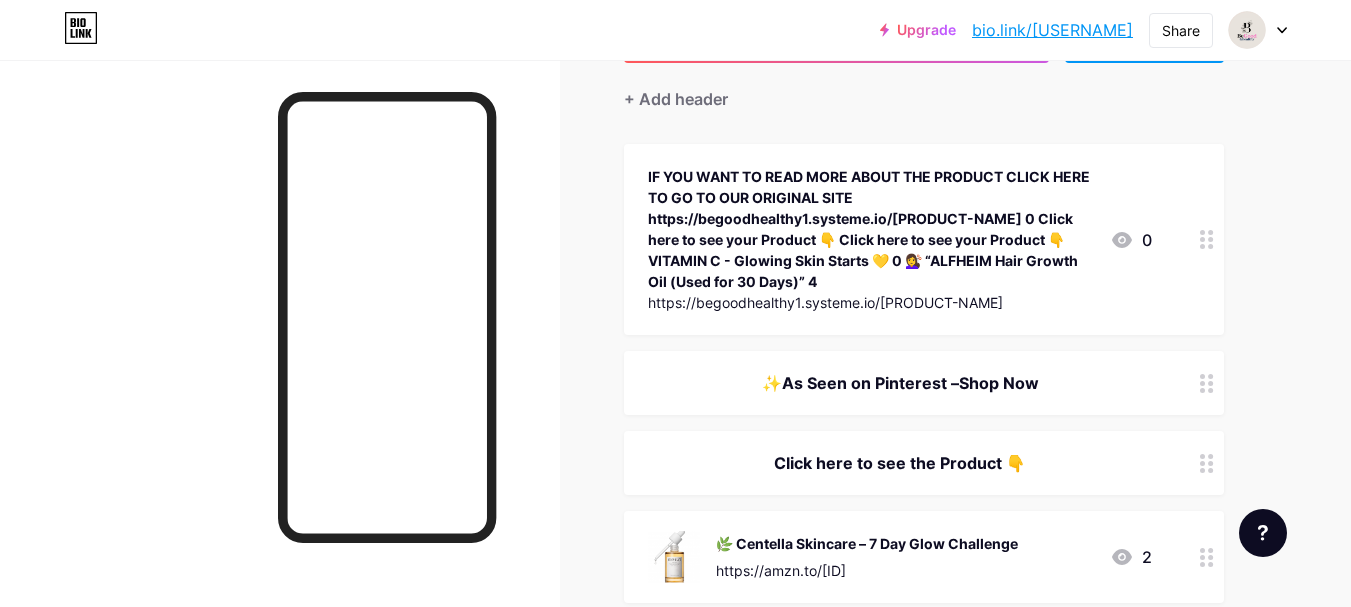click on "https://[WEBSITE].io/centella-skincare-serum" at bounding box center (871, 302) 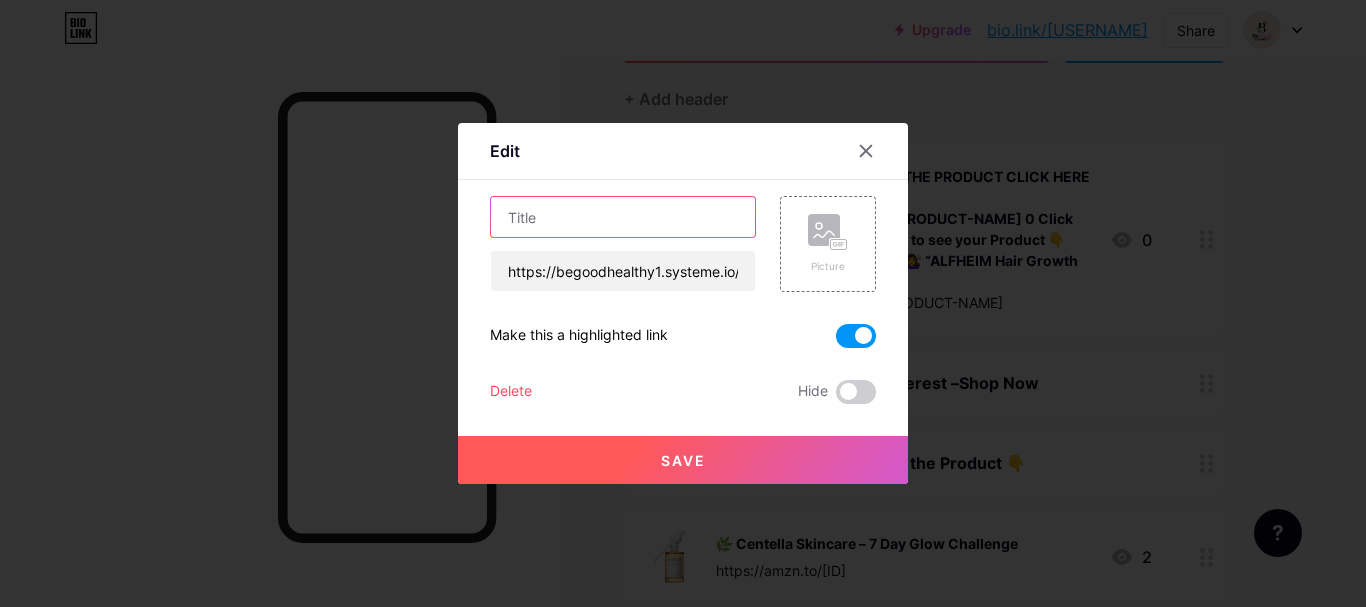 click on "IF YOU WANT TO READ MORE ABOUT THE PRODUCT CLICK HERE TO GO TO OUR ORIGINAL SITE" at bounding box center [623, 217] 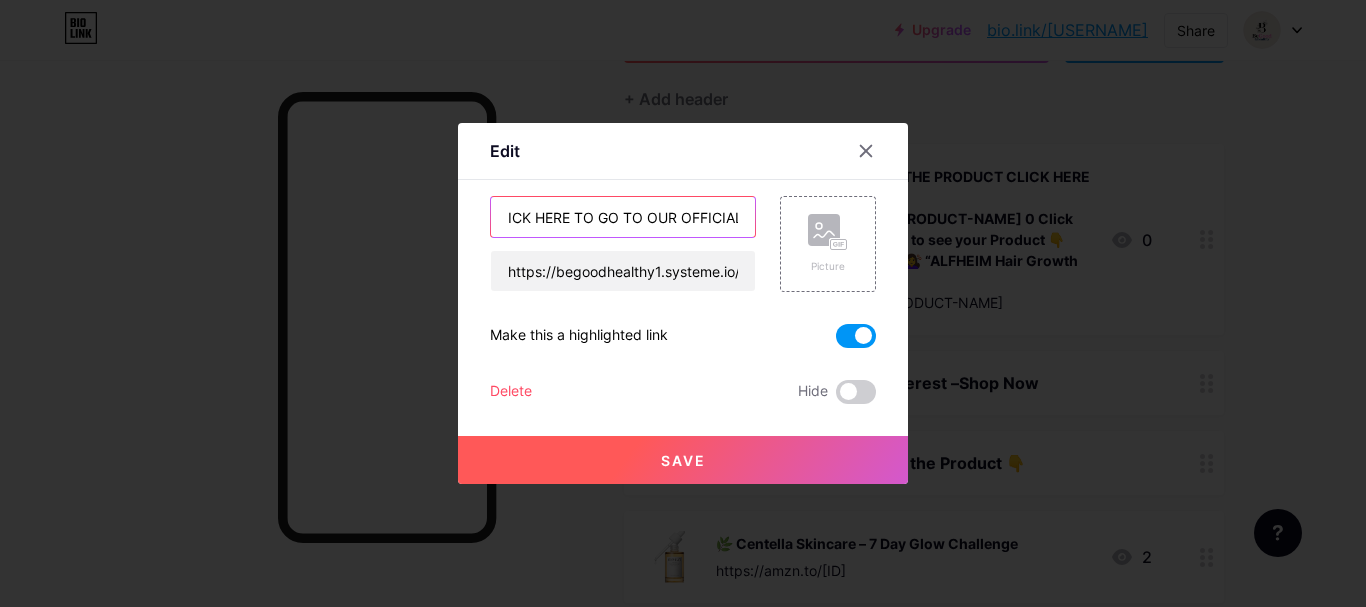 scroll, scrollTop: 0, scrollLeft: 383, axis: horizontal 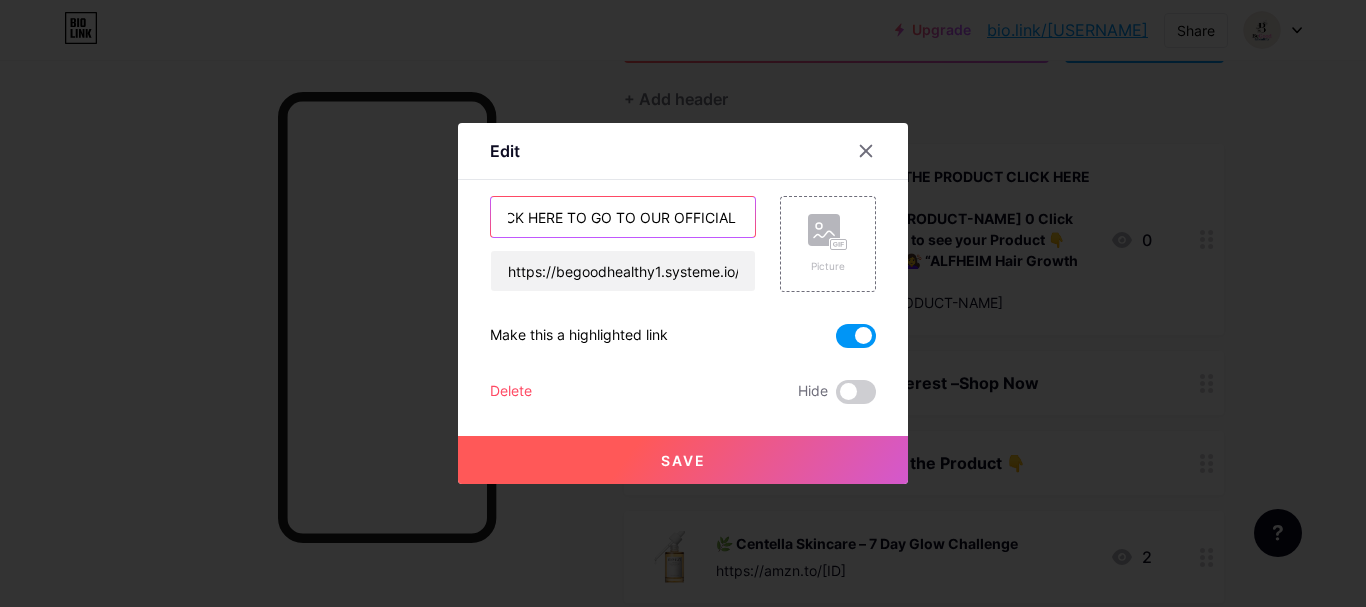 type on "IF YOU WANT TO READ MORE ABOUT THE PRODUCT CLICK HERE TO GO TO OUR OFFICIAL SITE" 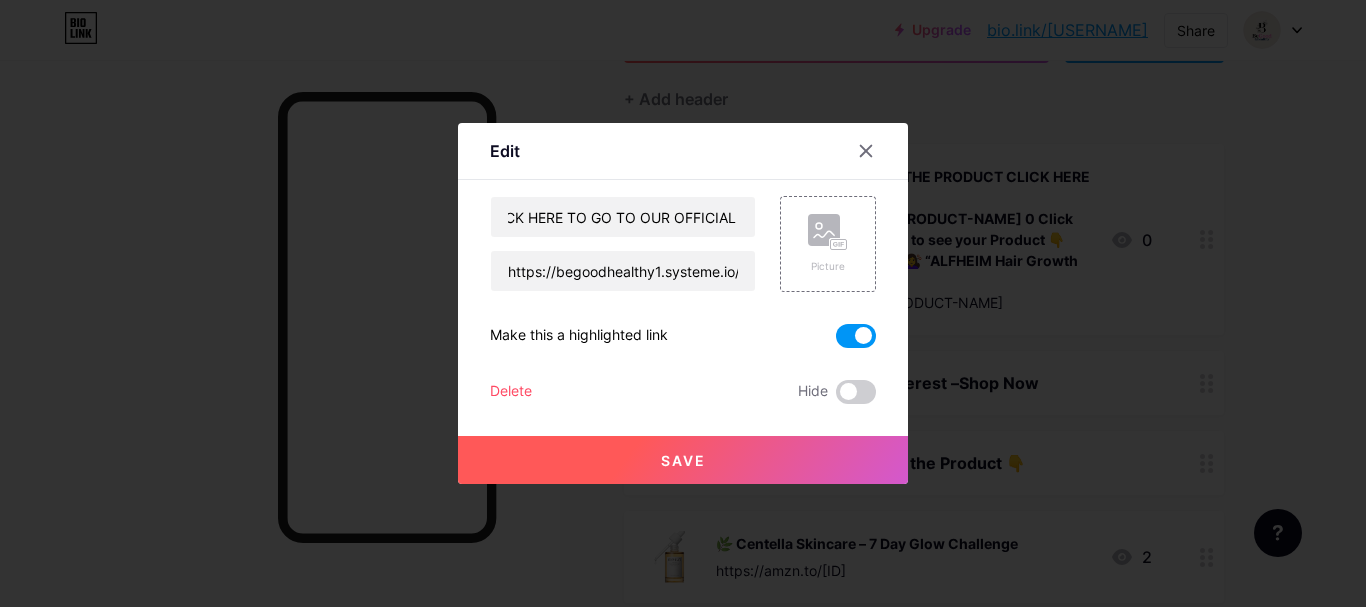 click on "Save" at bounding box center (683, 460) 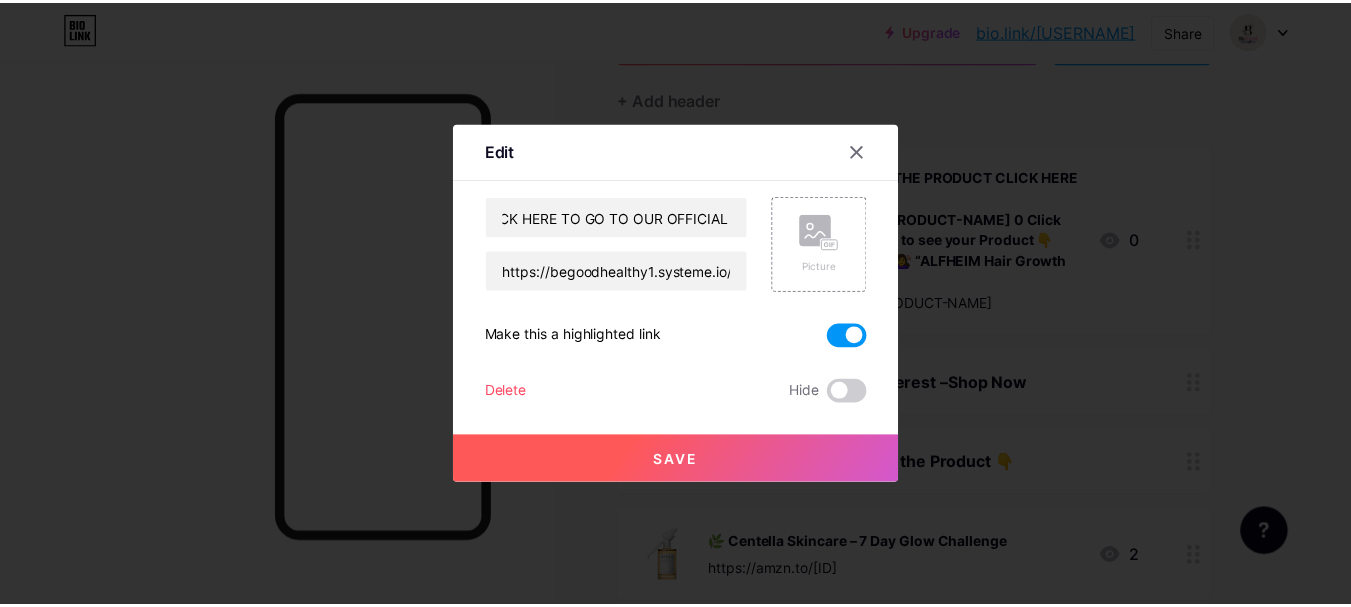 scroll, scrollTop: 0, scrollLeft: 0, axis: both 